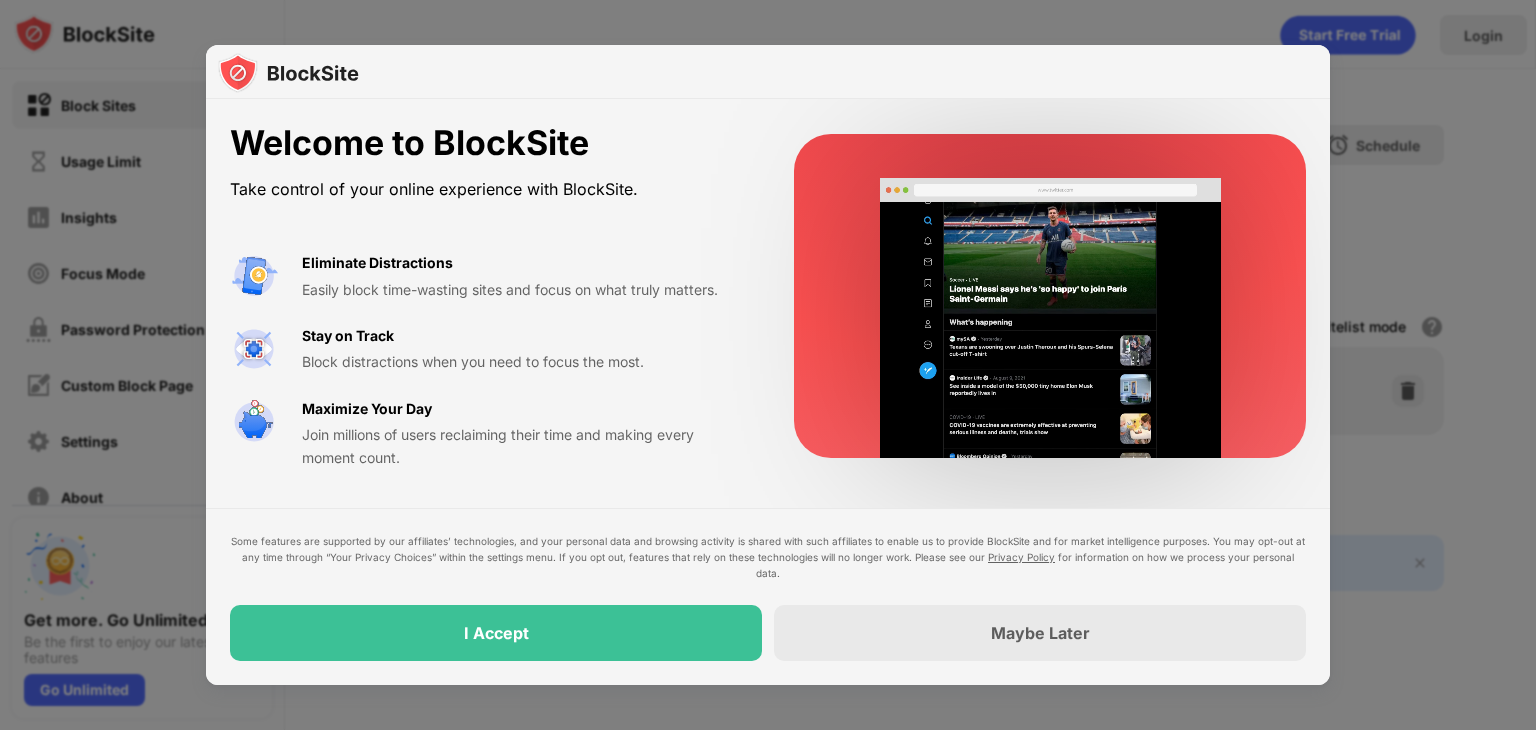scroll, scrollTop: 0, scrollLeft: 0, axis: both 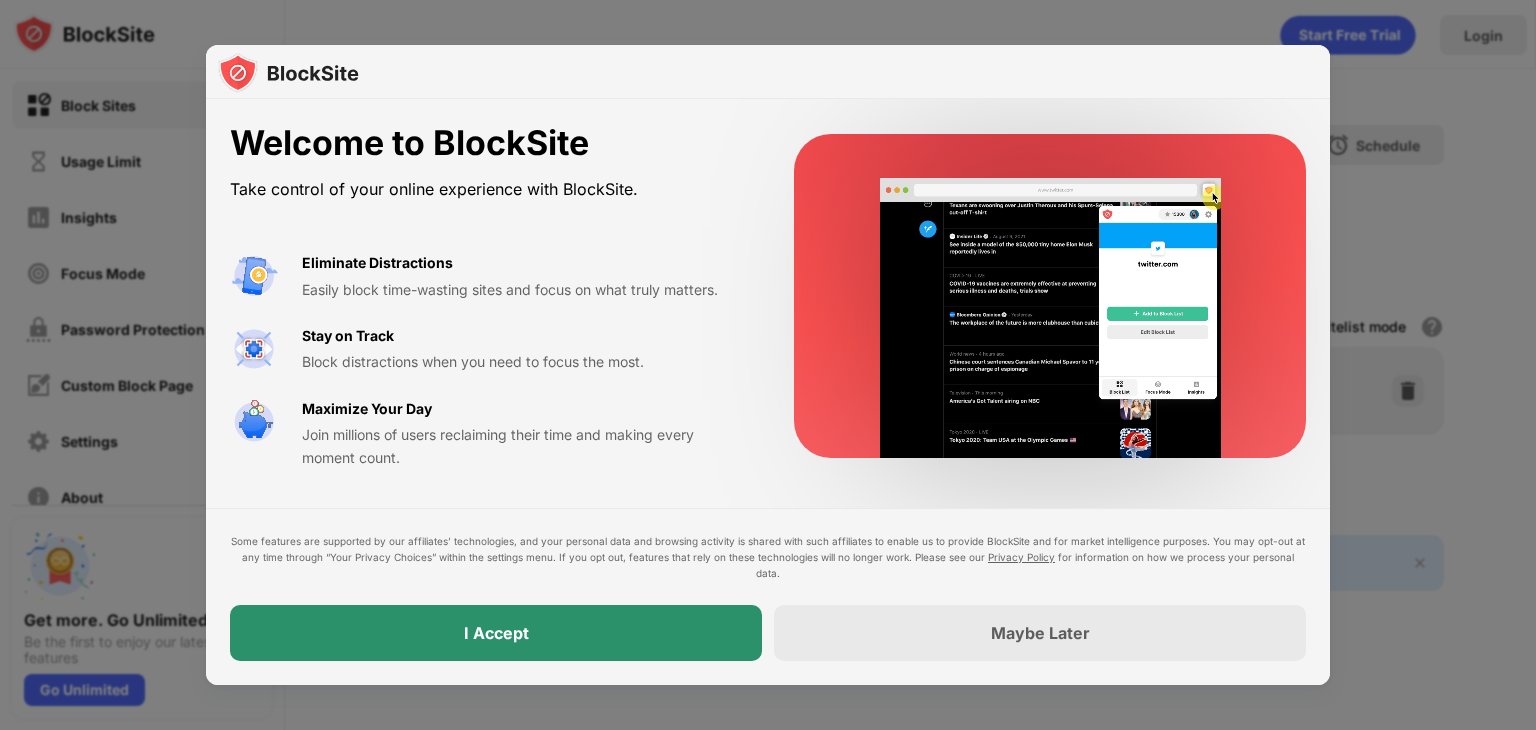 click on "I Accept" at bounding box center [496, 633] 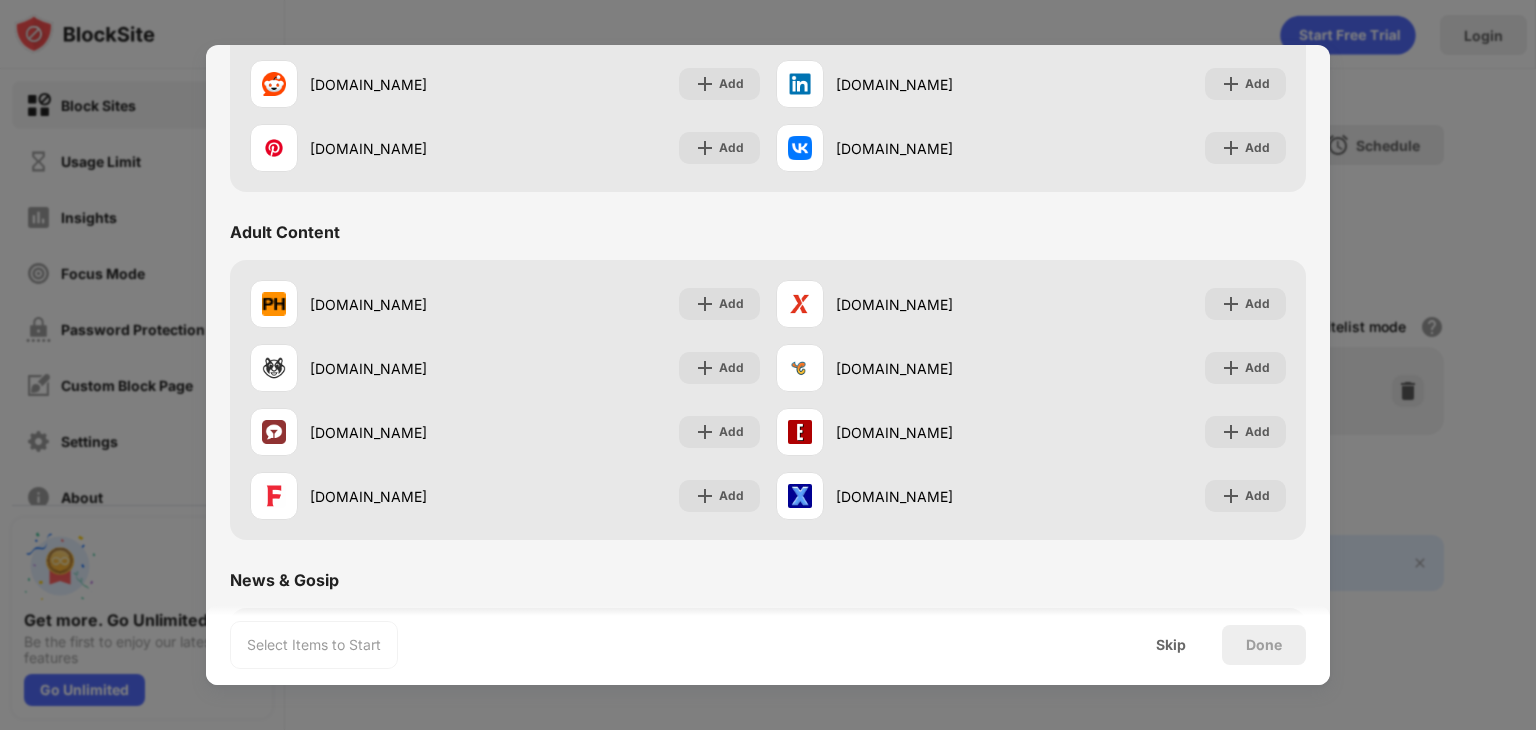 scroll, scrollTop: 751, scrollLeft: 0, axis: vertical 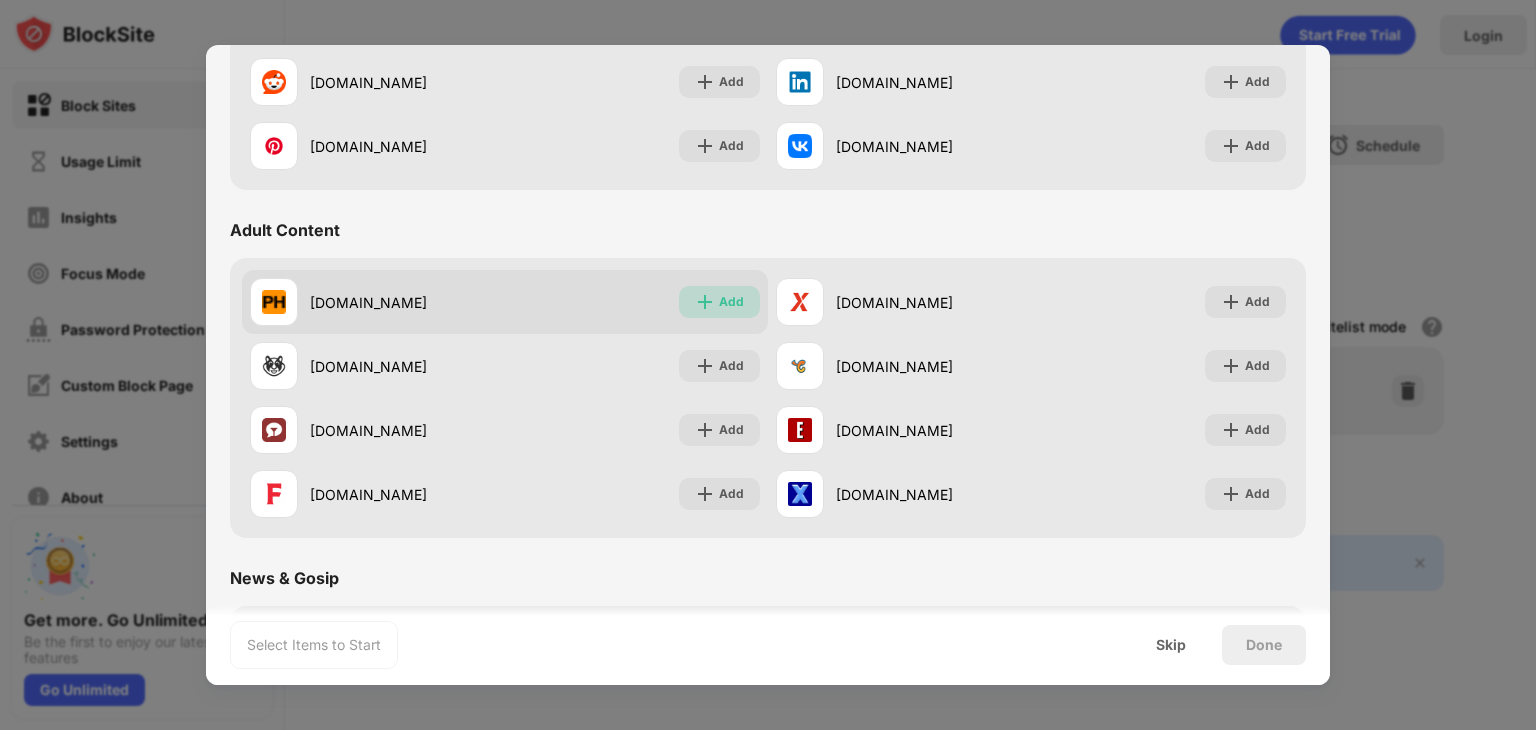 click on "Add" at bounding box center [731, 302] 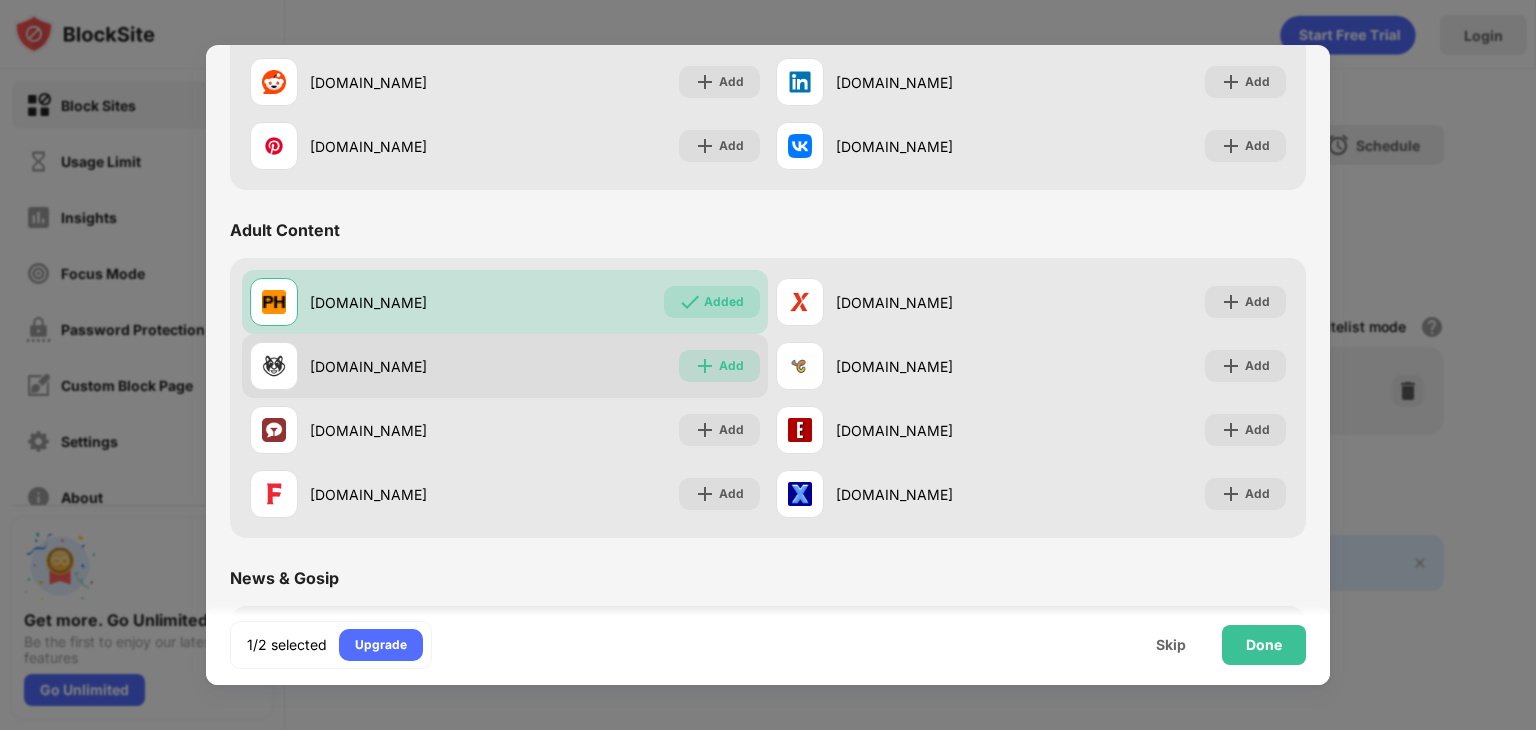 click on "Add" at bounding box center (731, 366) 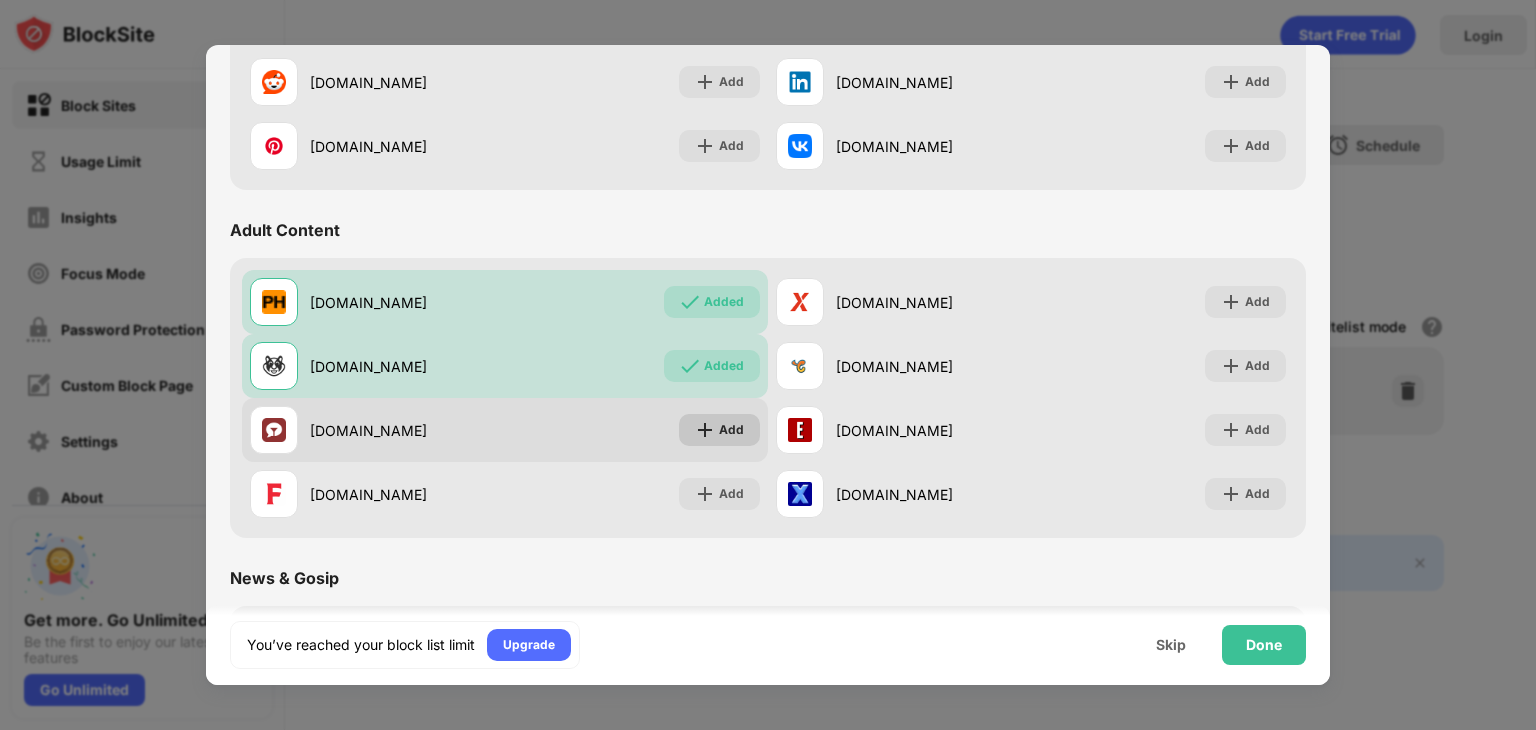 click on "Add" at bounding box center (731, 430) 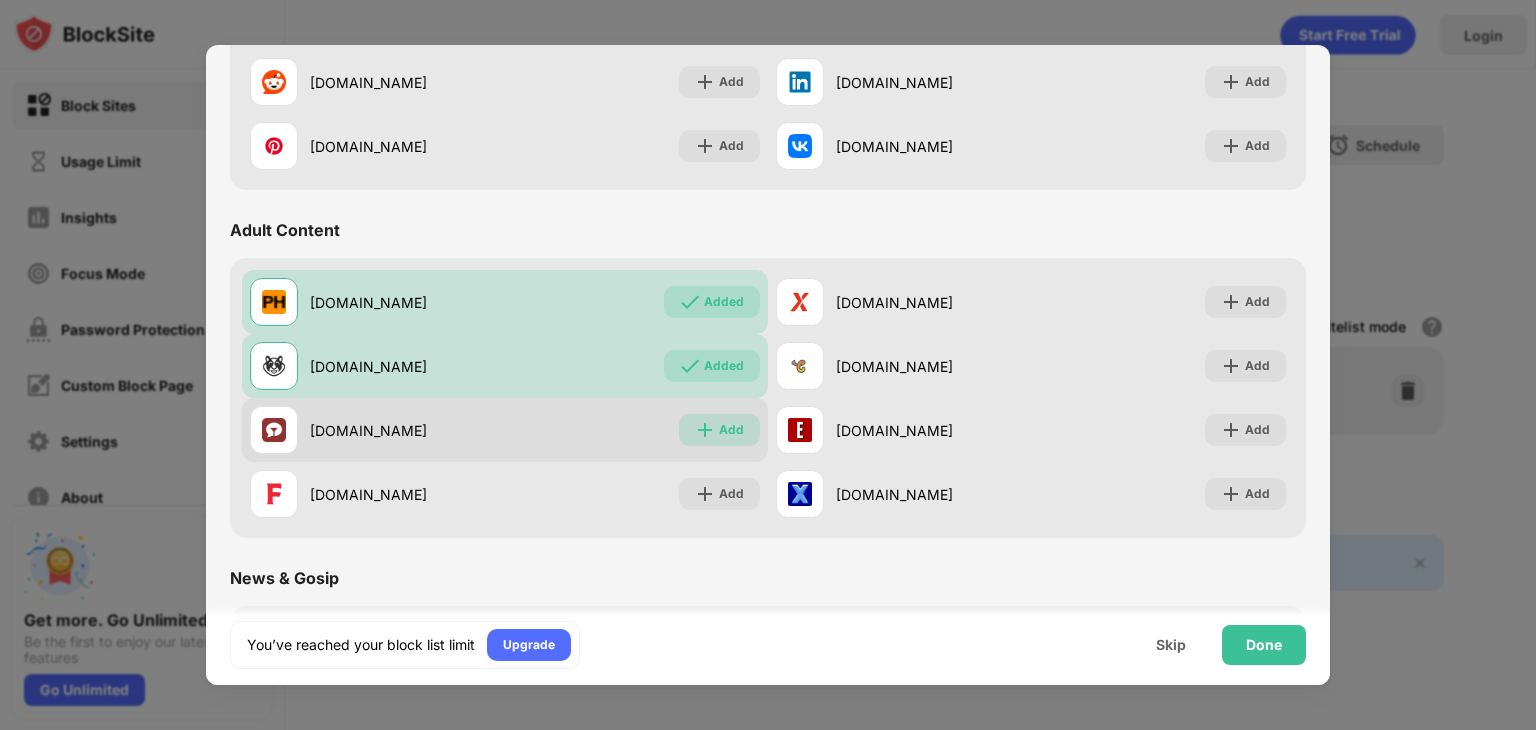 click on "Add" at bounding box center [731, 430] 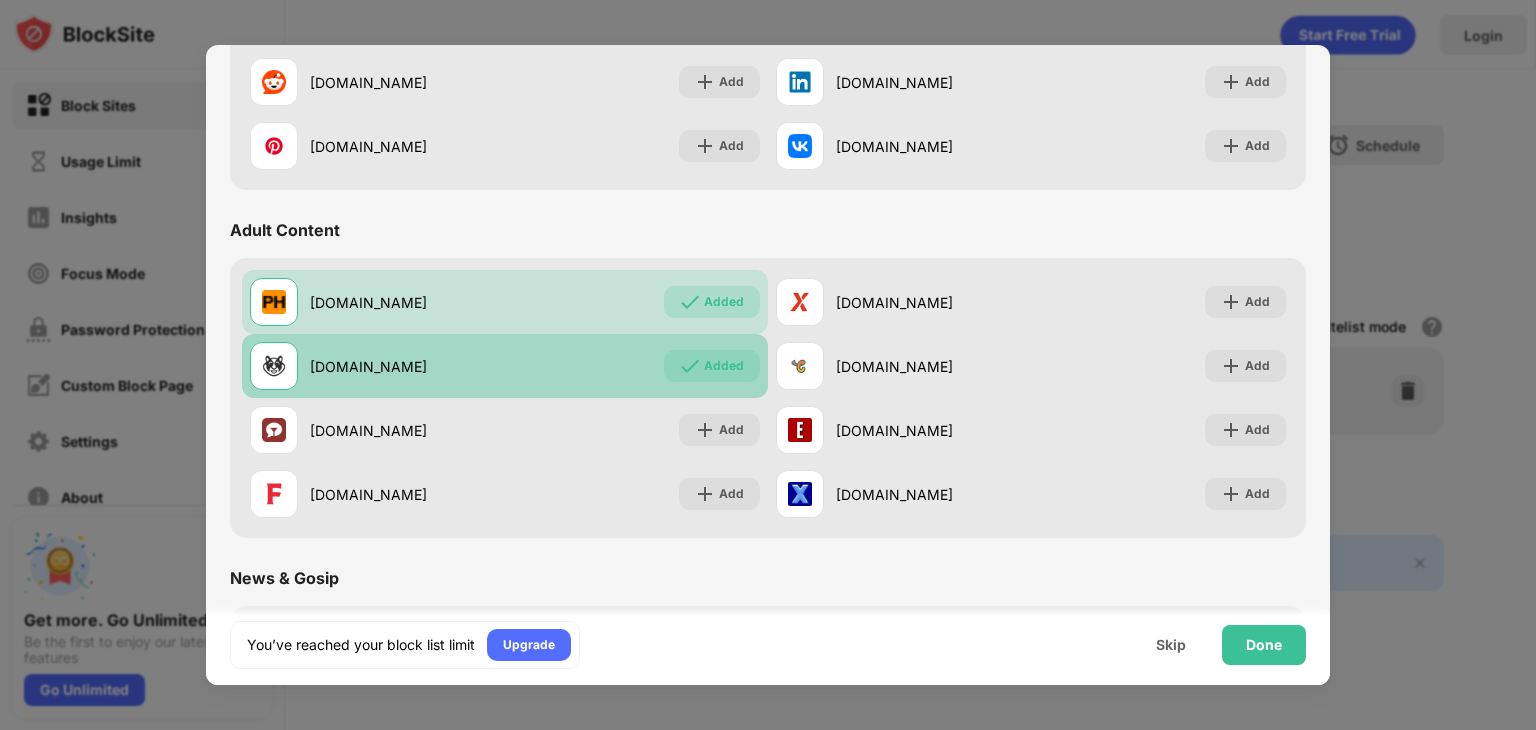 click on "Added" at bounding box center (724, 366) 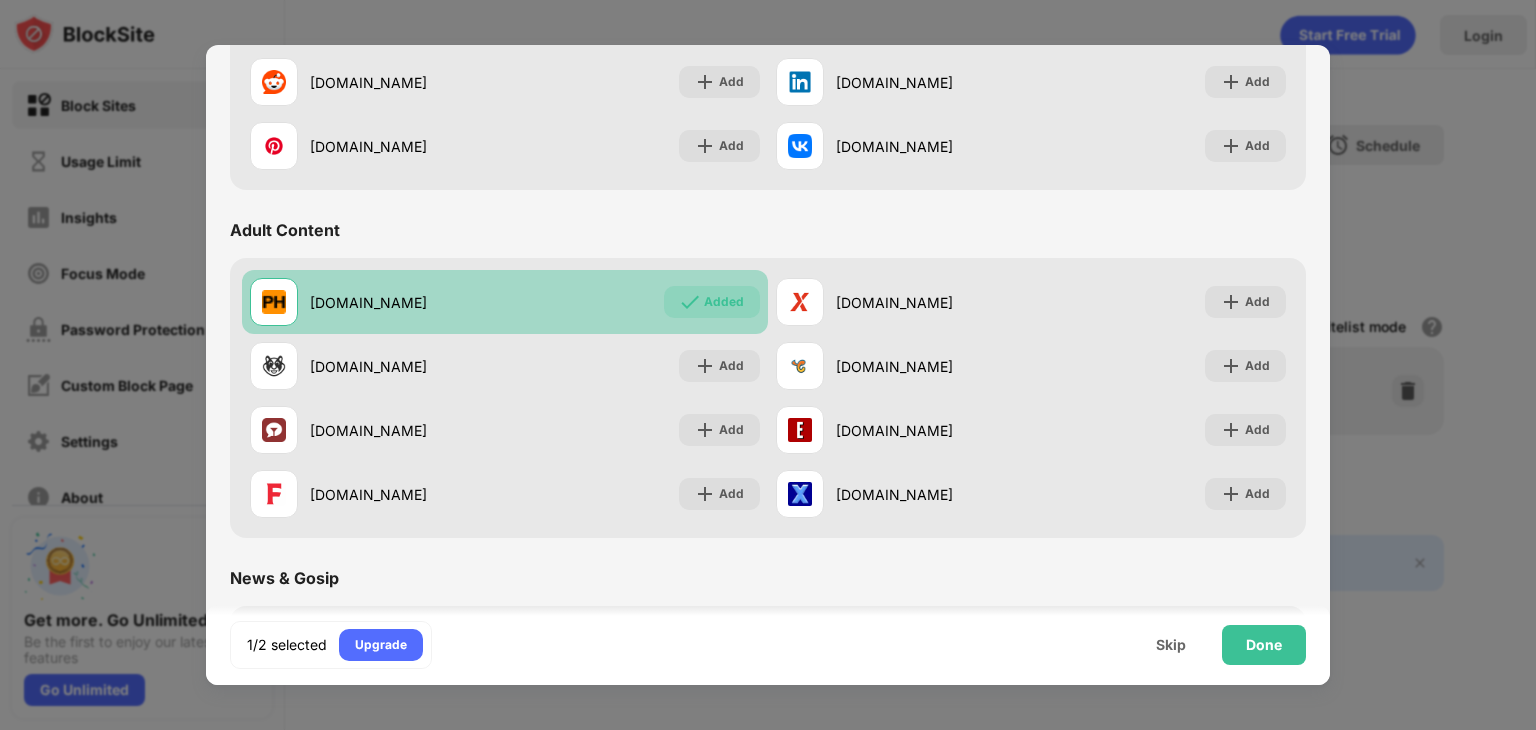 click on "Added" at bounding box center [724, 302] 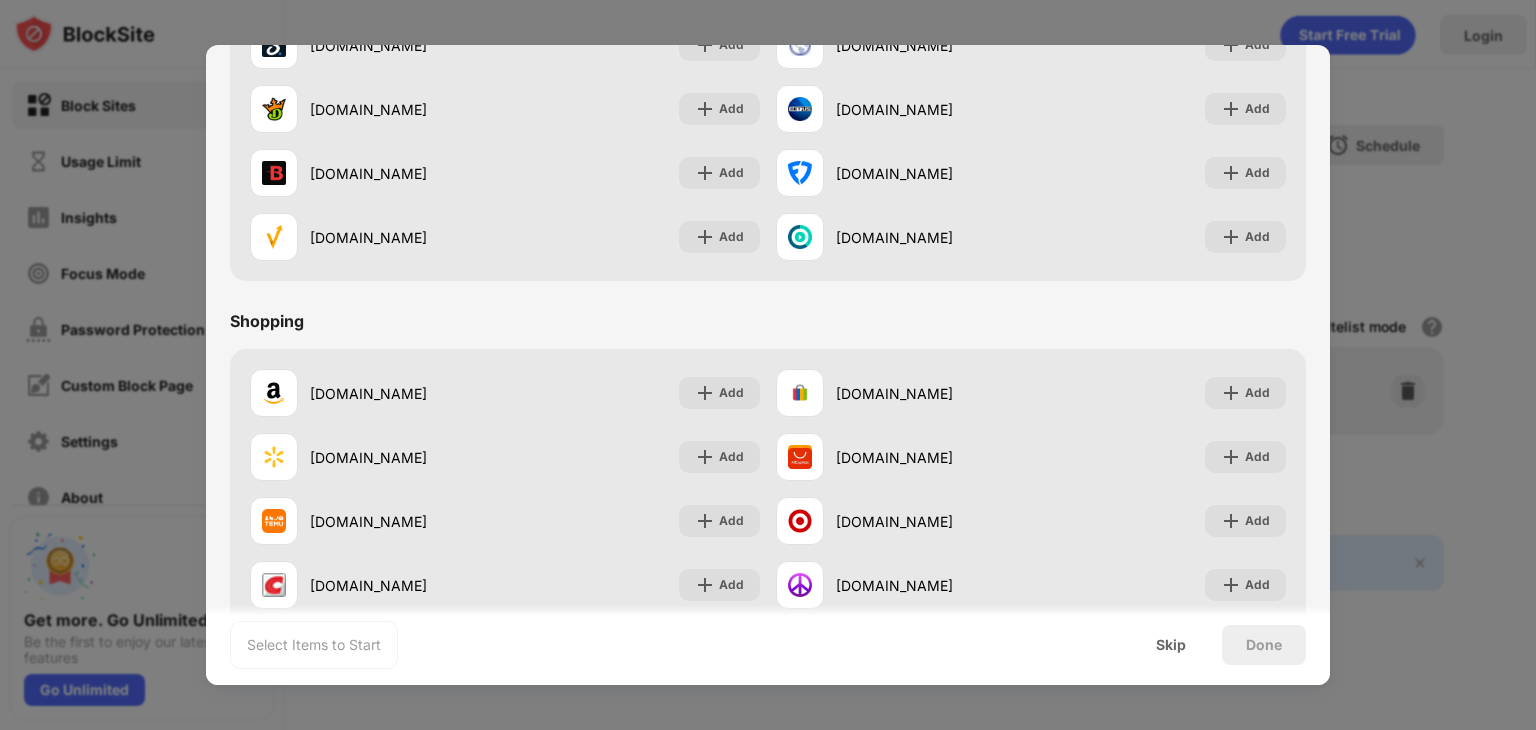 scroll, scrollTop: 2096, scrollLeft: 0, axis: vertical 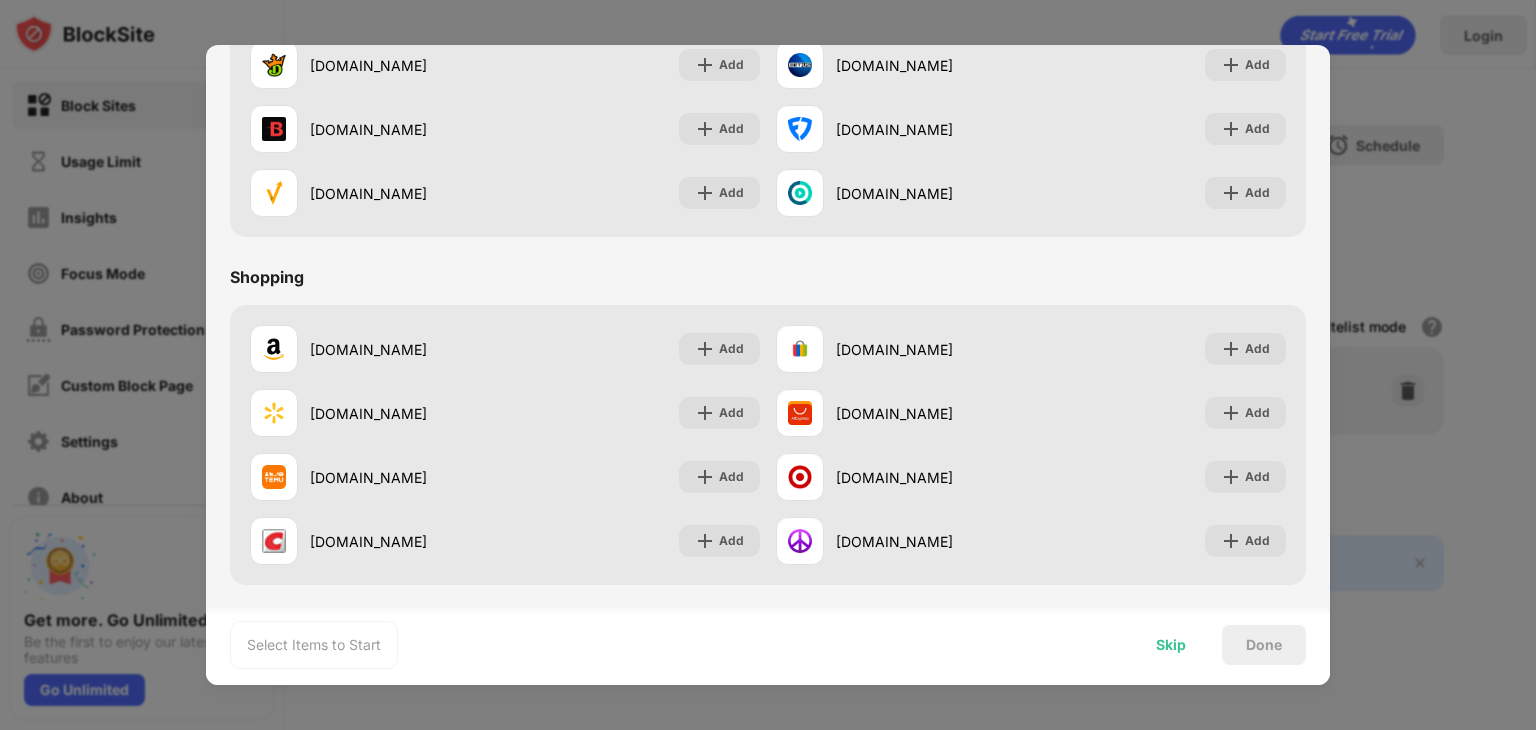 click on "Skip" at bounding box center [1171, 645] 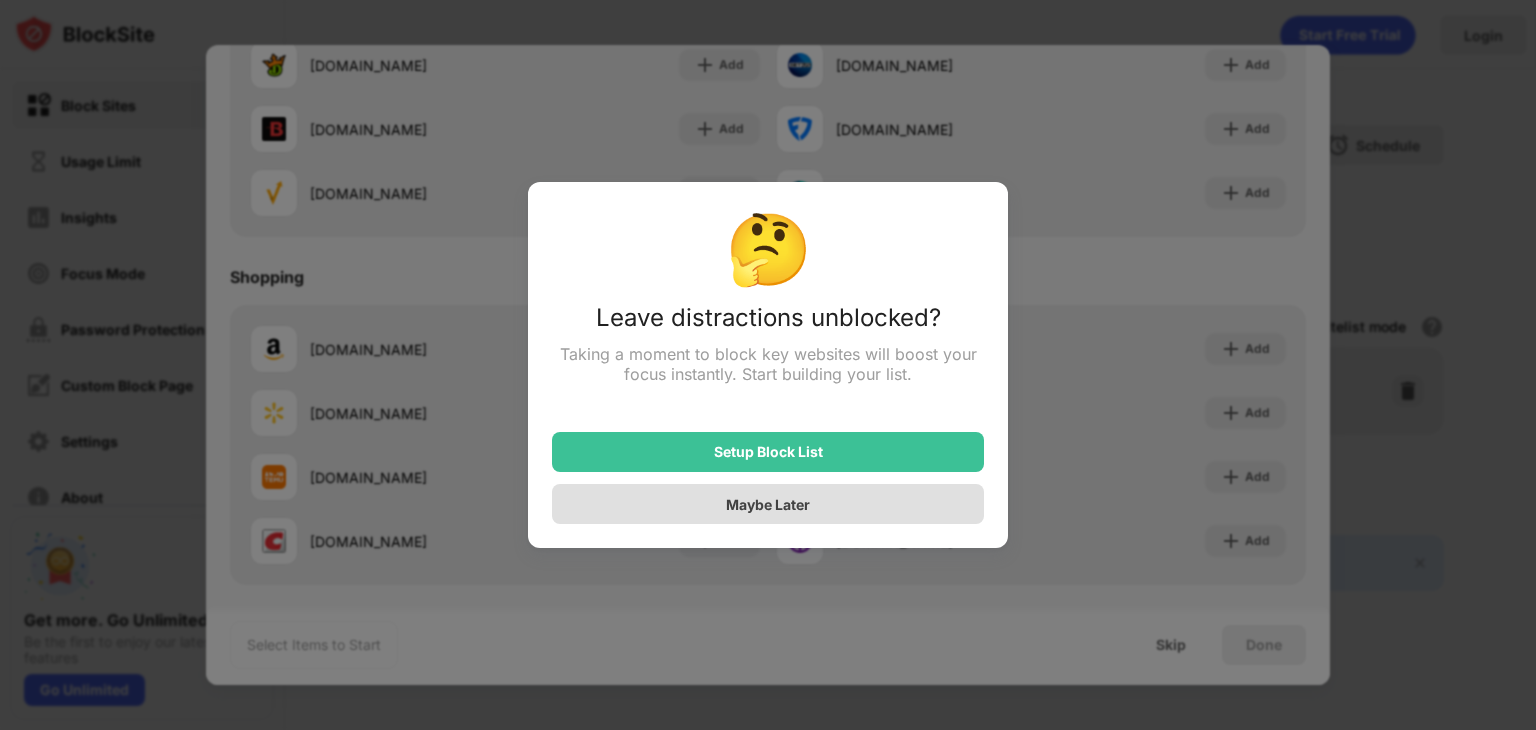 click on "Maybe Later" at bounding box center [768, 504] 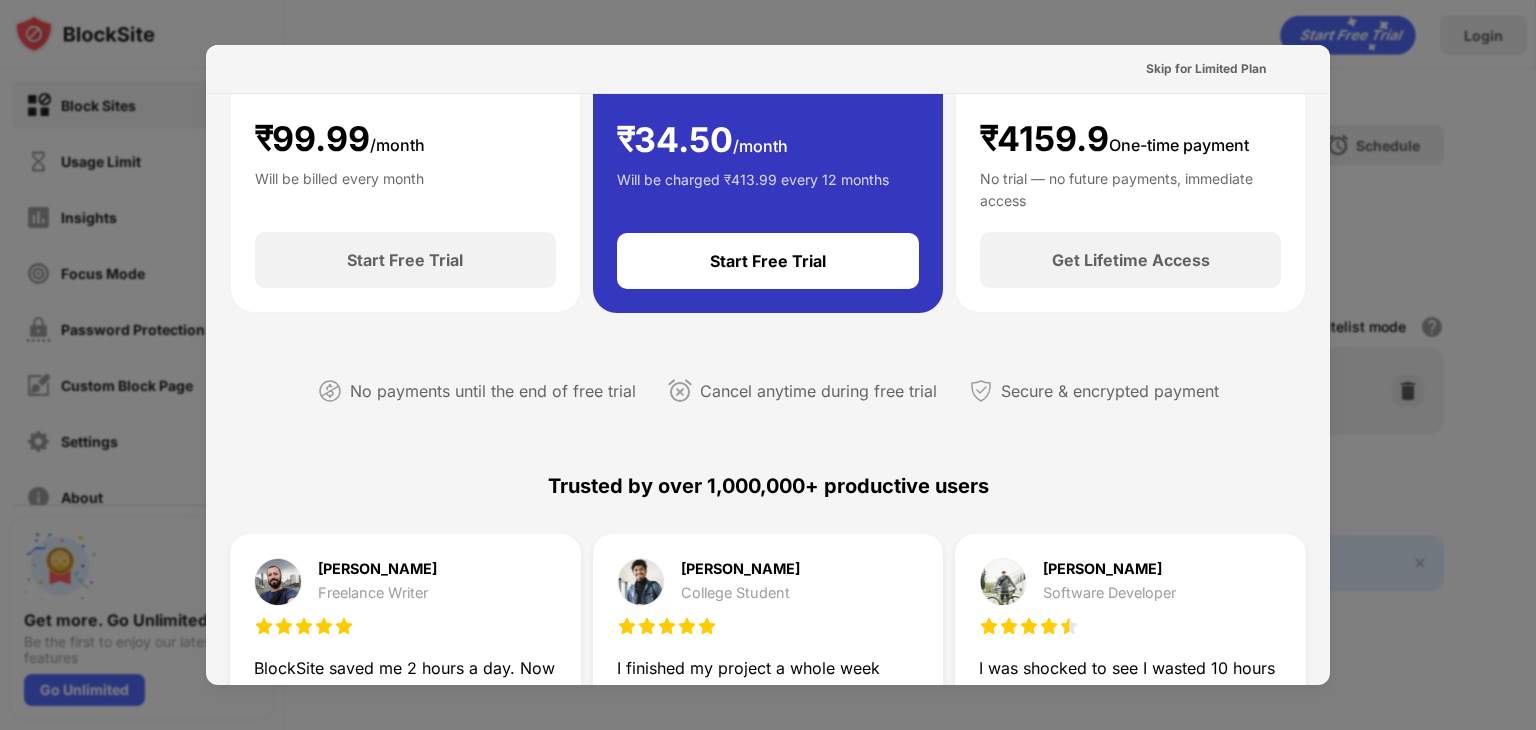 scroll, scrollTop: 199, scrollLeft: 0, axis: vertical 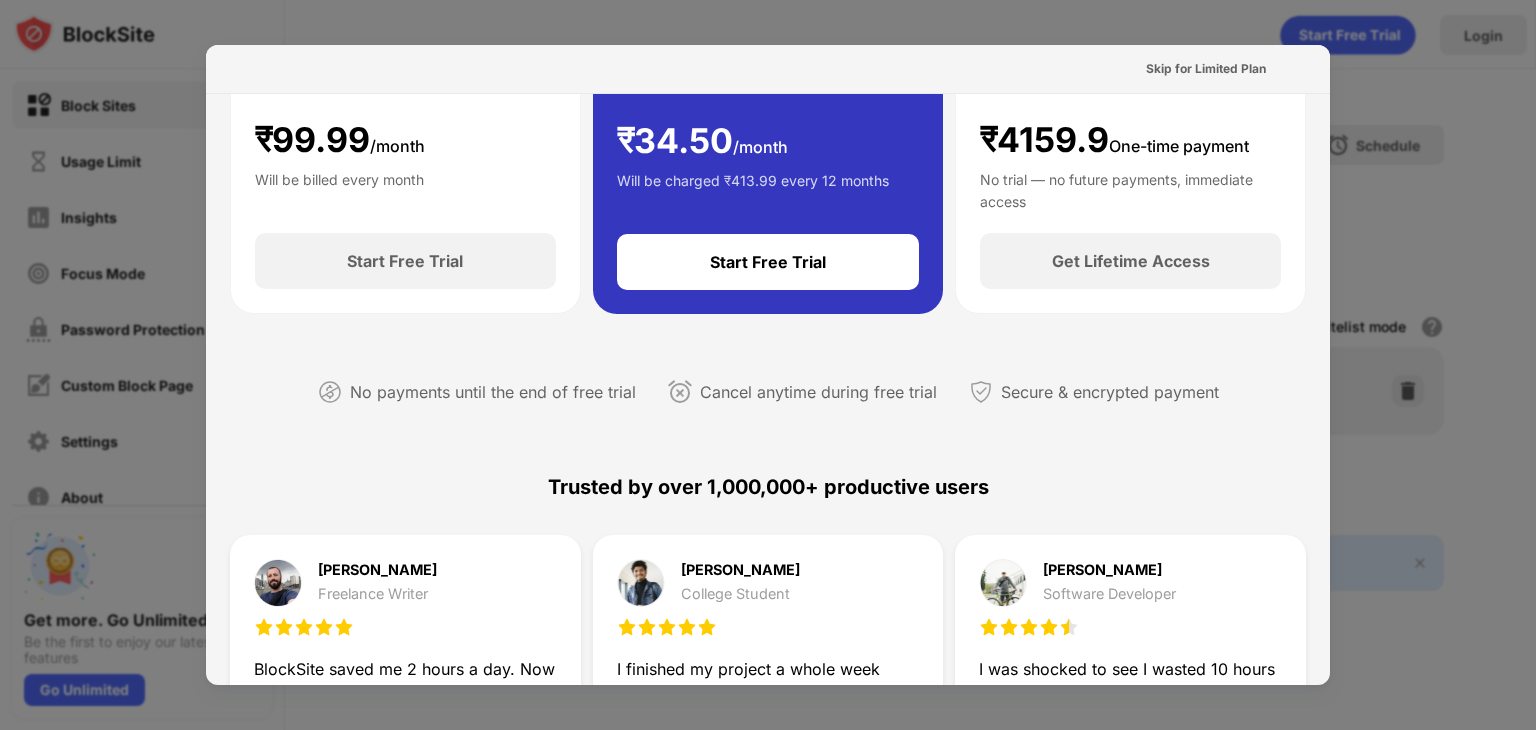 click at bounding box center (768, 365) 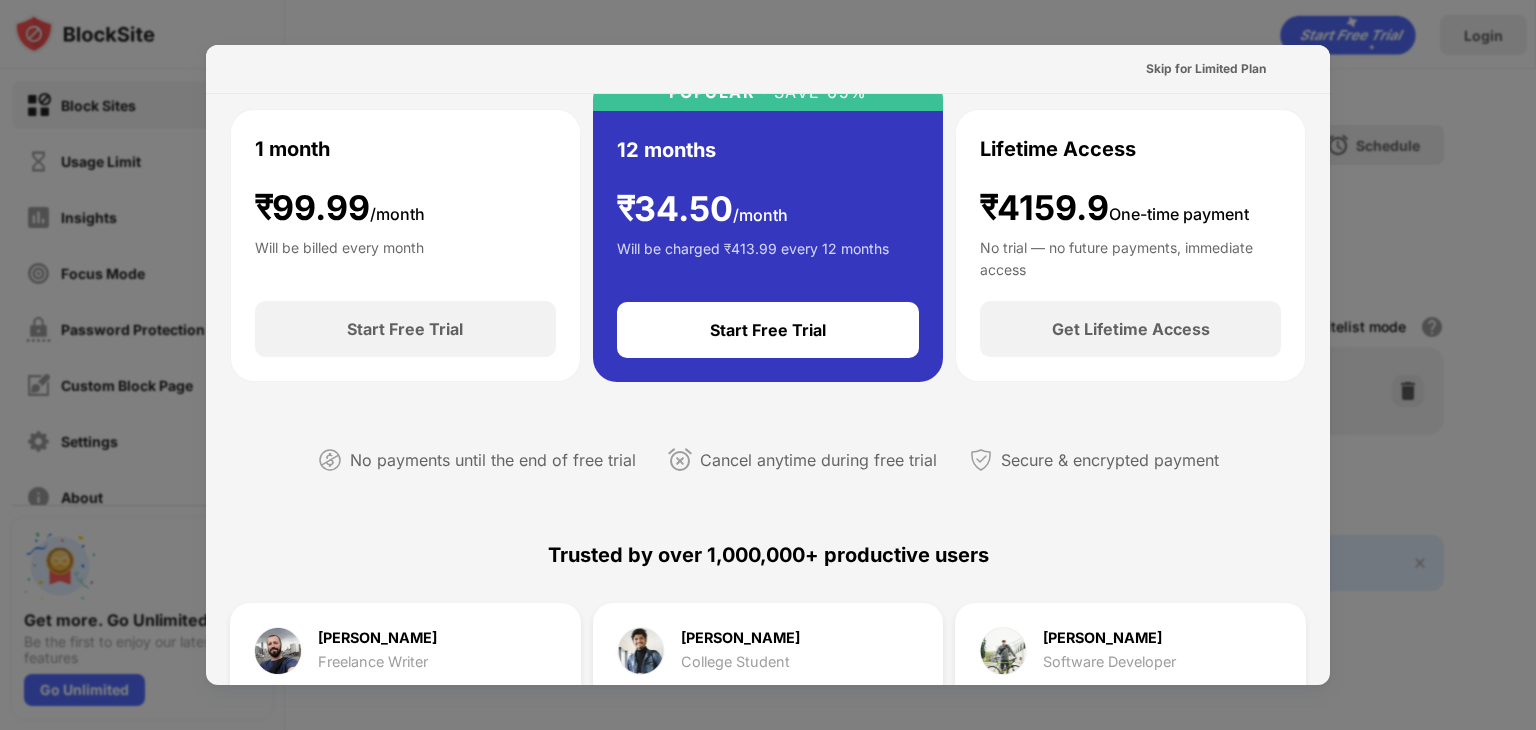 scroll, scrollTop: 0, scrollLeft: 0, axis: both 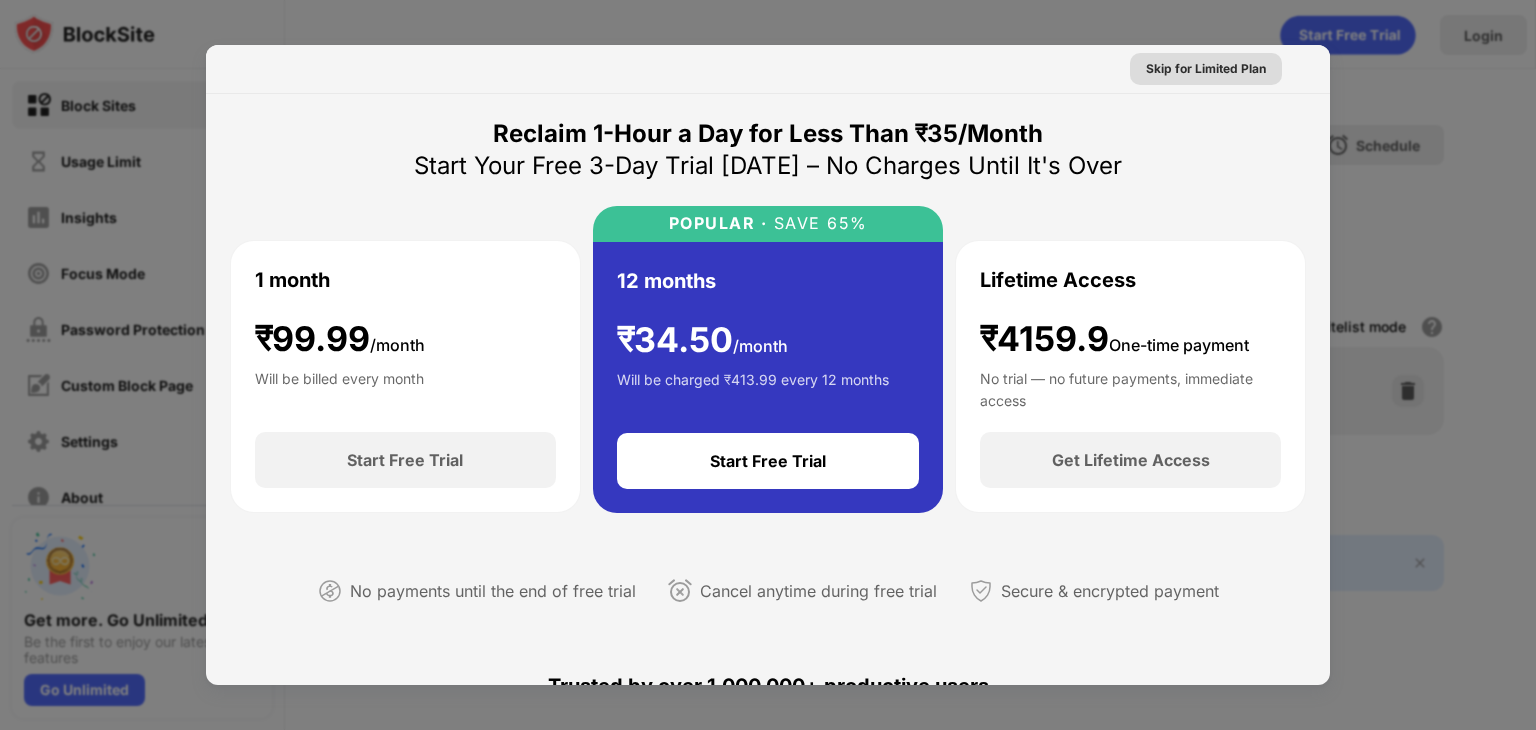 click on "Skip for Limited Plan" at bounding box center [1206, 69] 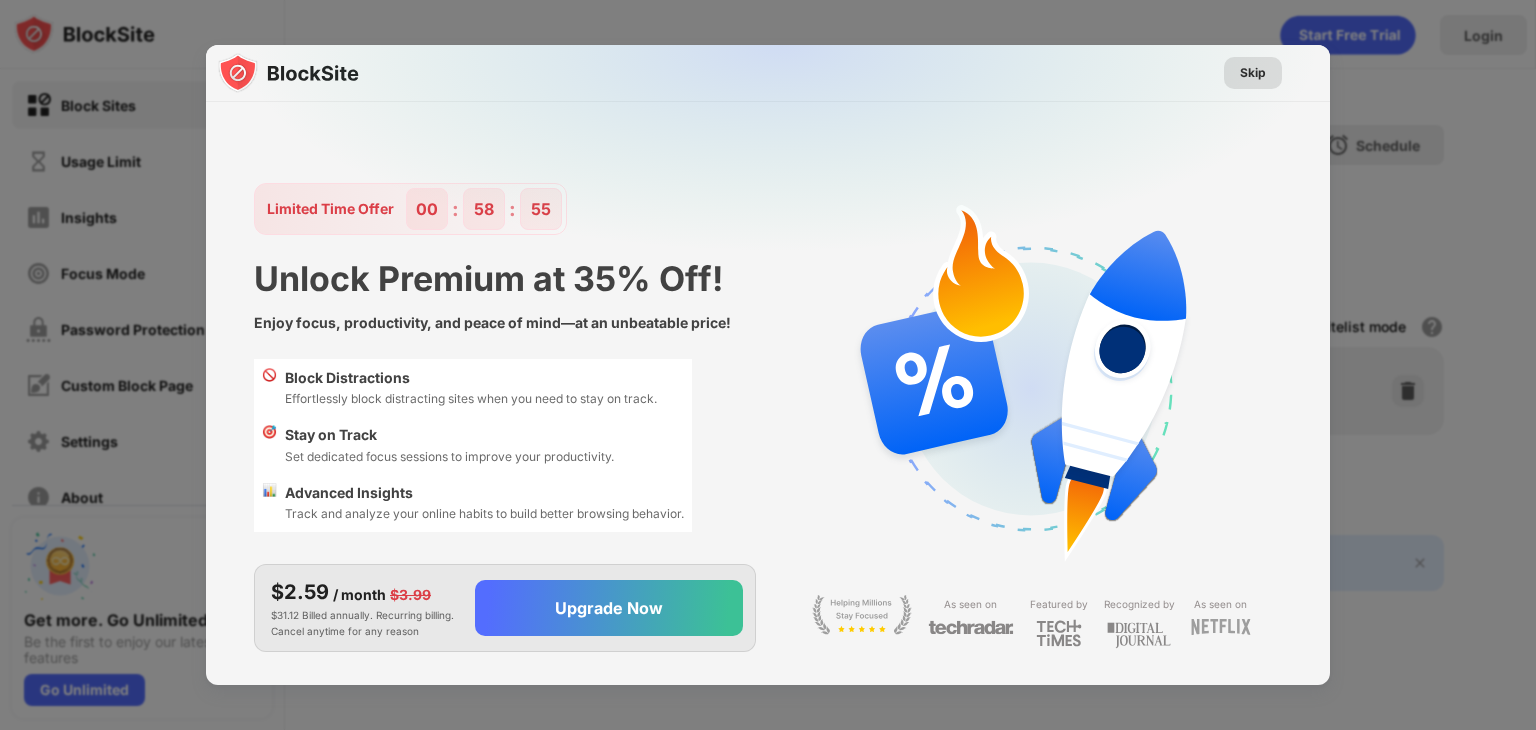 click on "Skip" at bounding box center (1253, 73) 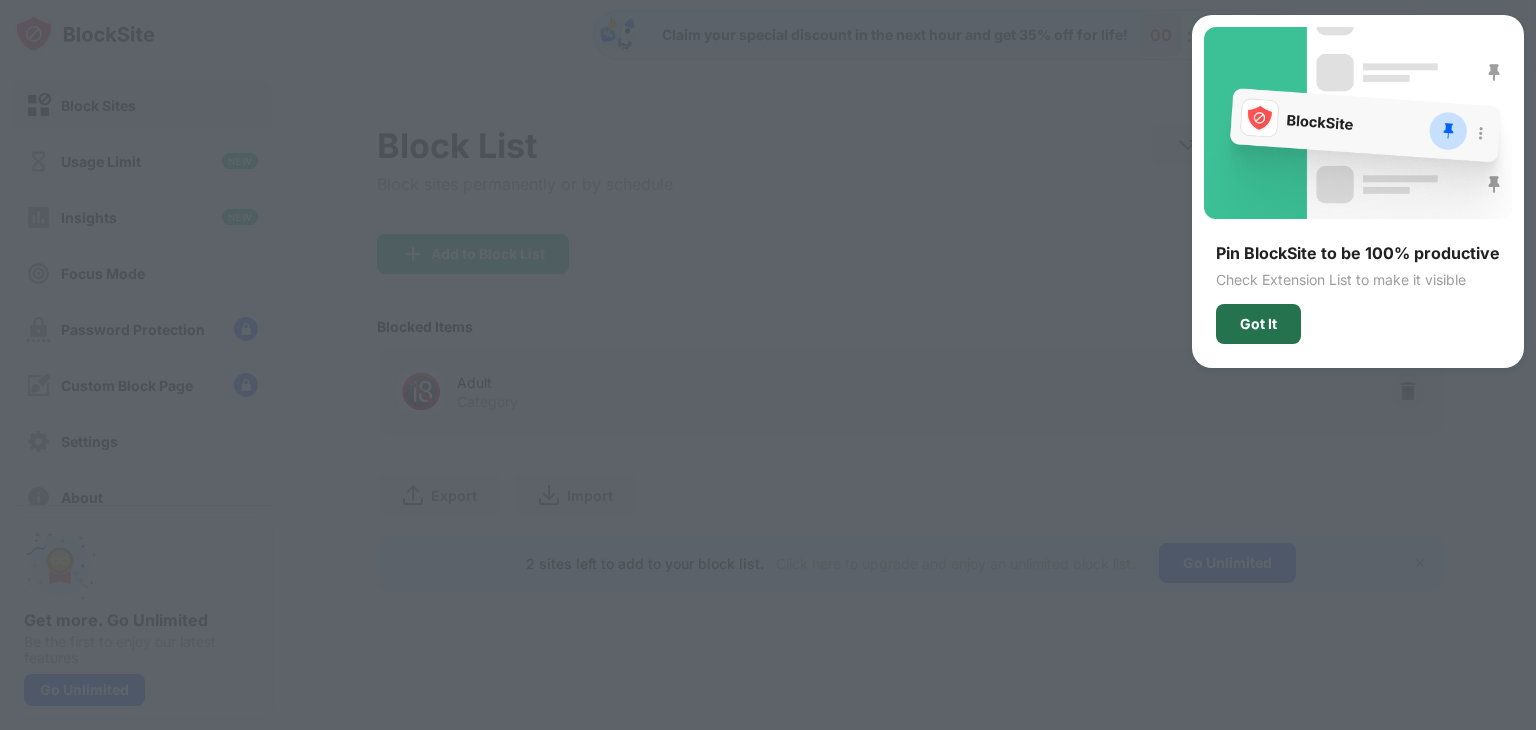 click on "Got It" at bounding box center (1258, 324) 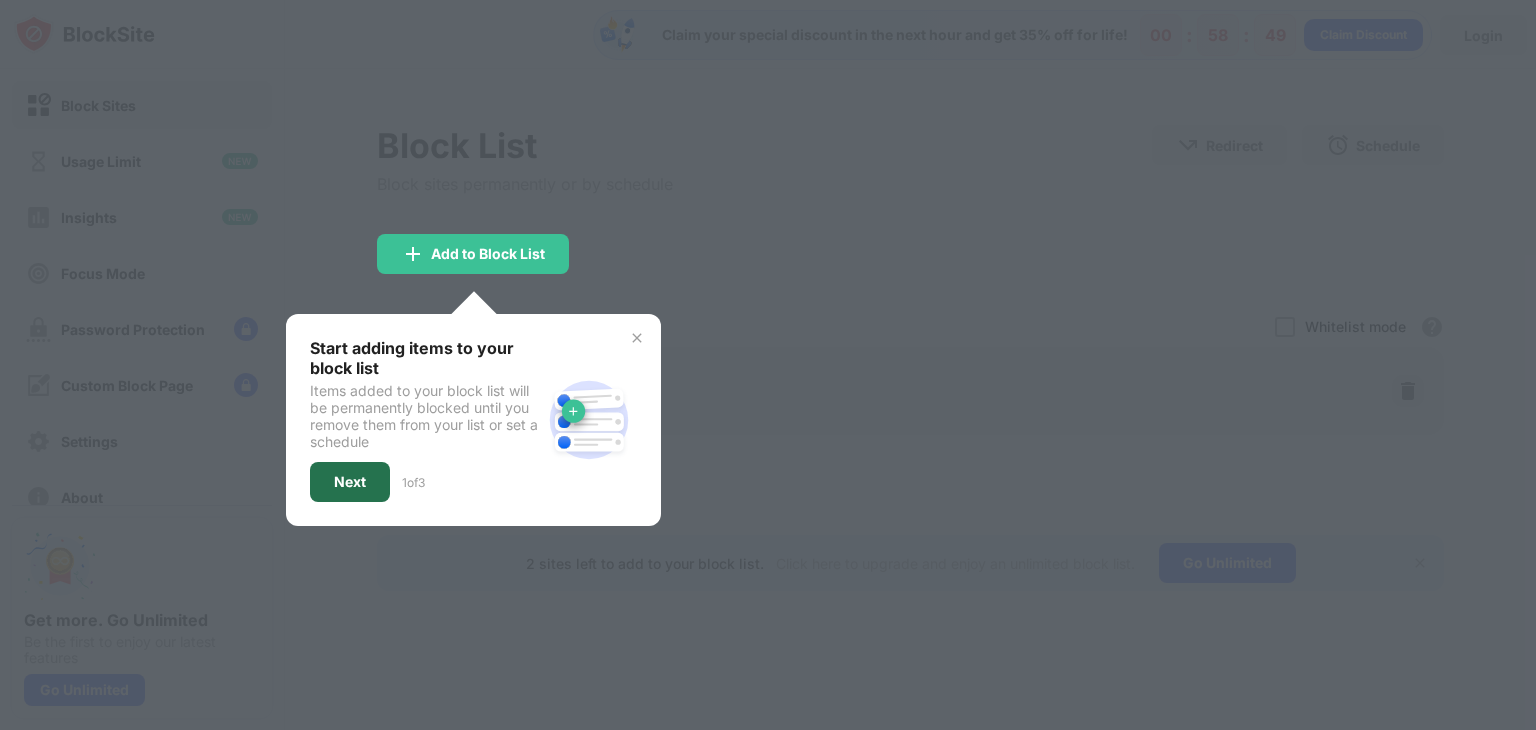 click on "Next" at bounding box center [350, 482] 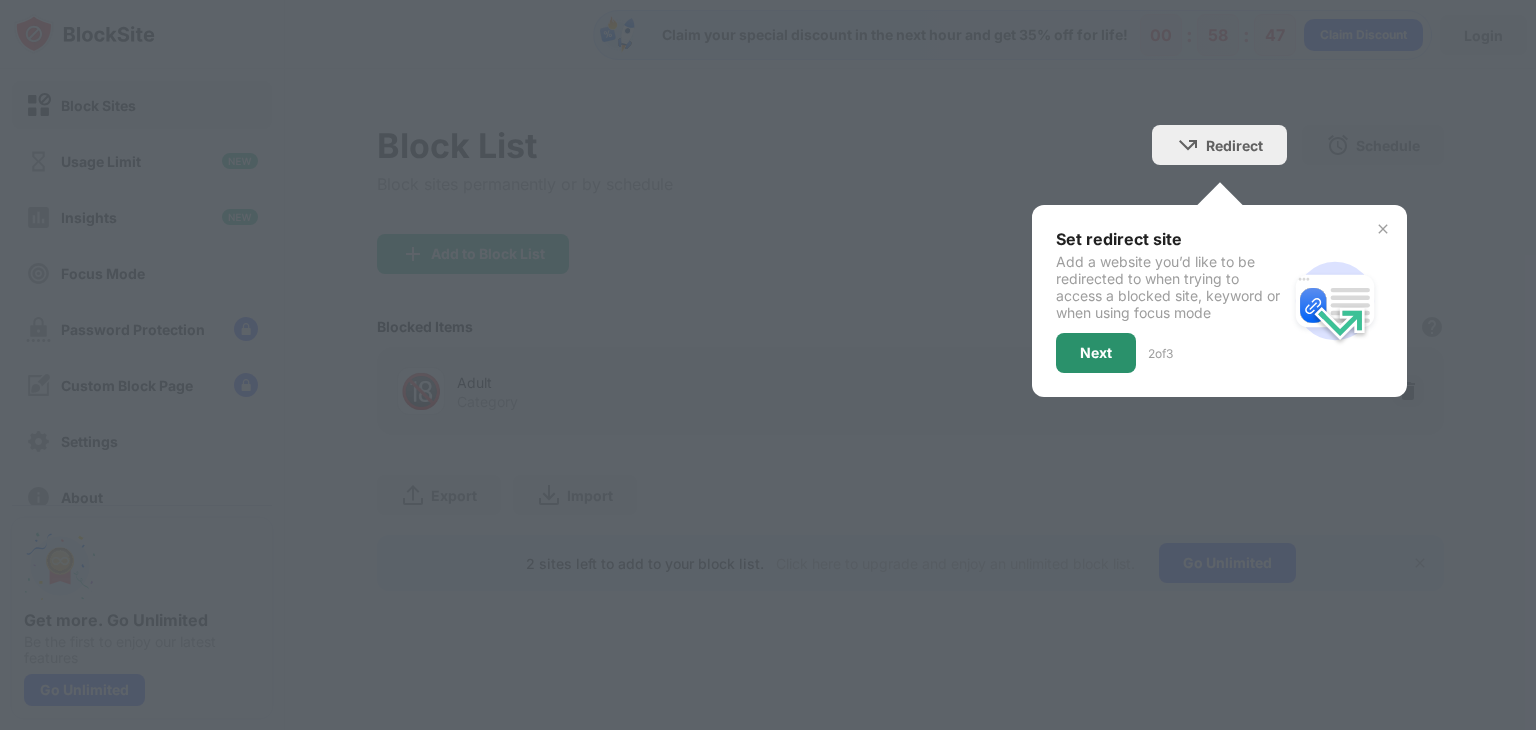 click on "Next" at bounding box center [1096, 353] 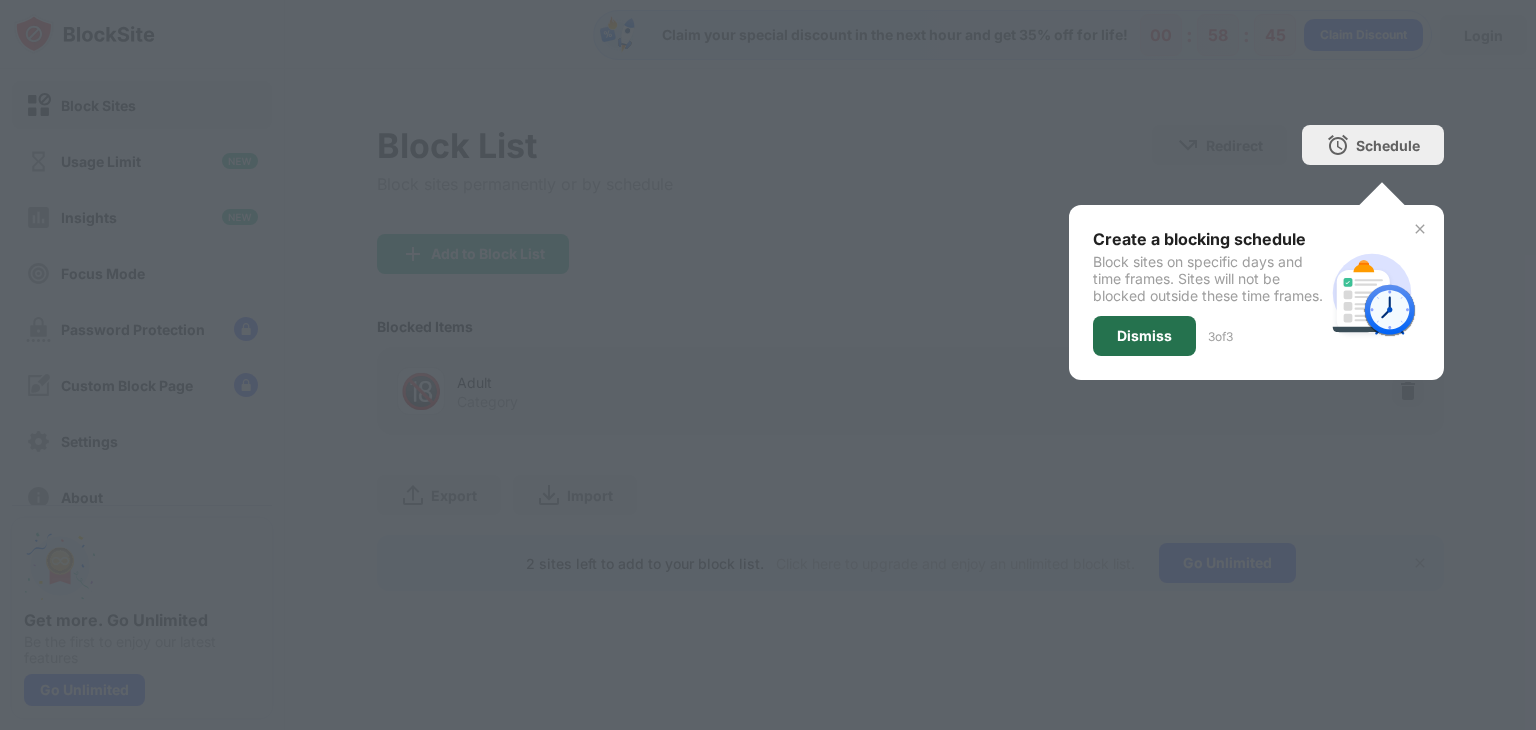 click on "Dismiss" at bounding box center (1144, 336) 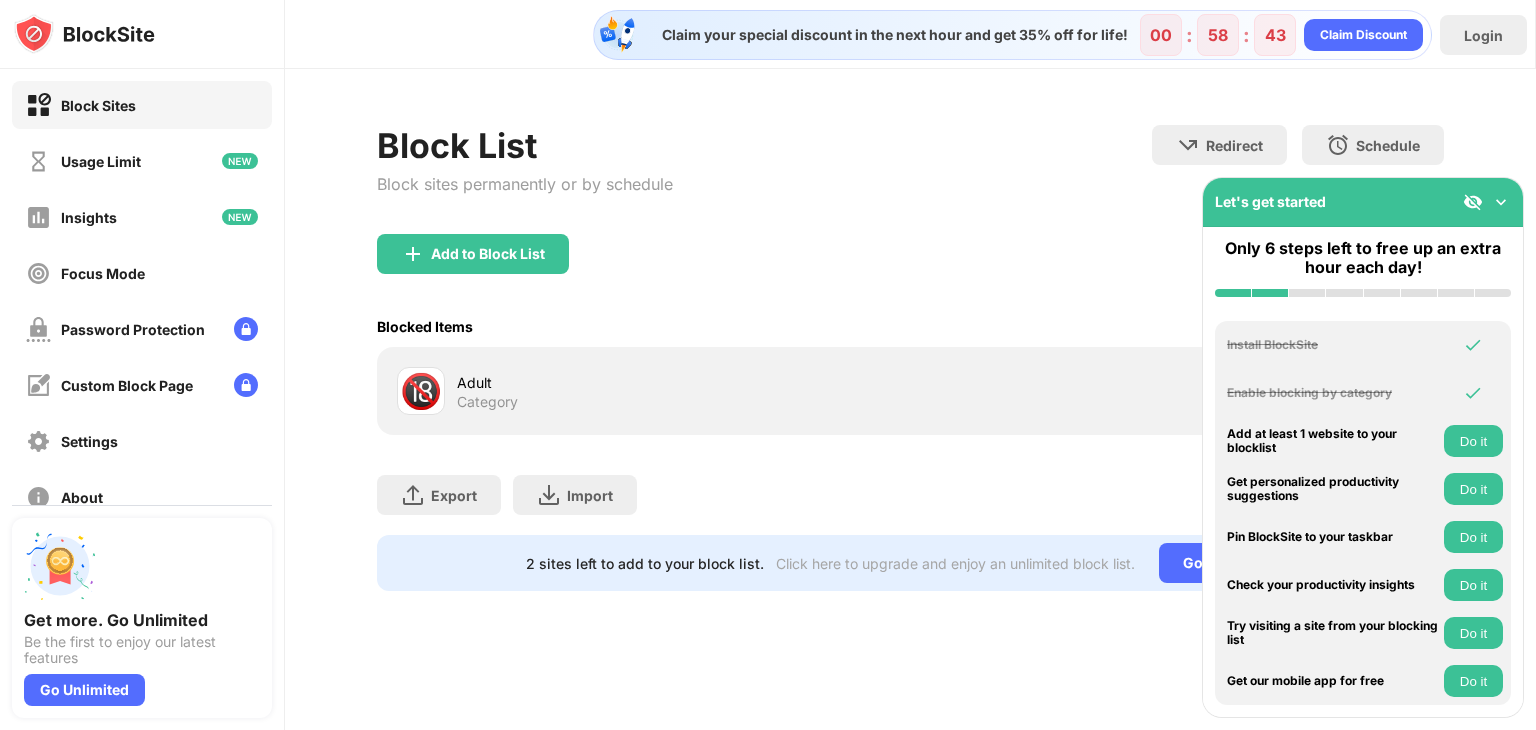 click on "Add to Block List" at bounding box center [910, 270] 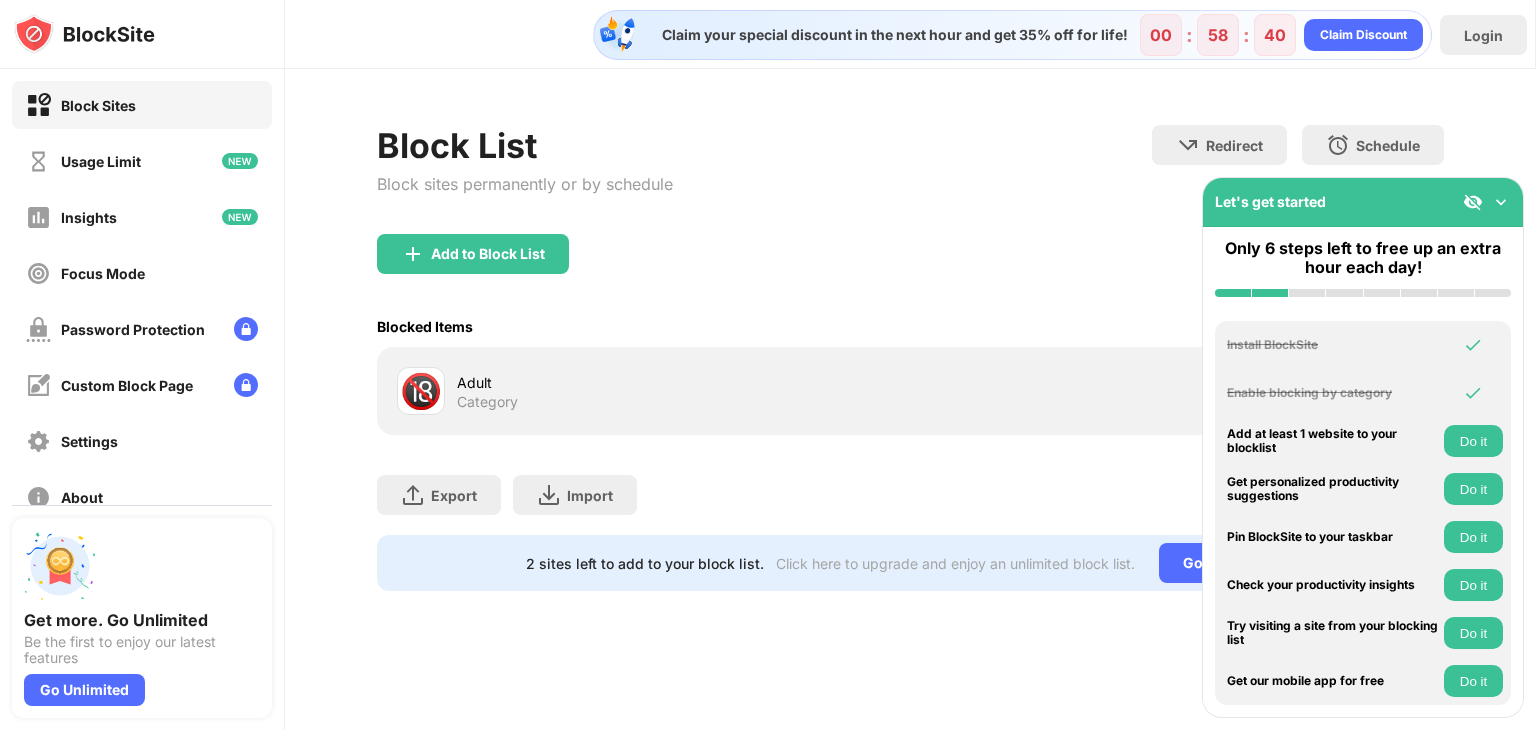 click on "Let's get started" at bounding box center [1363, 202] 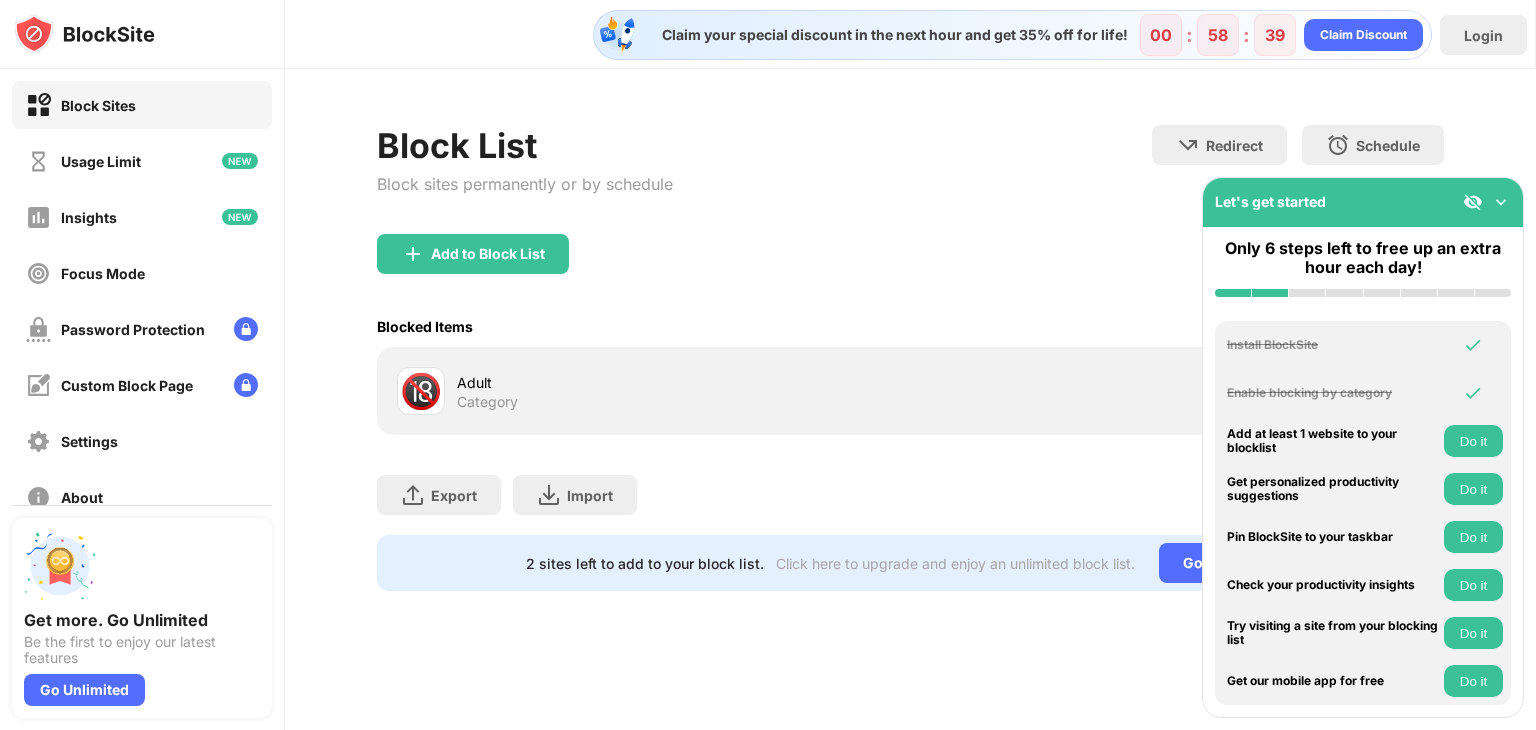 click at bounding box center [1501, 202] 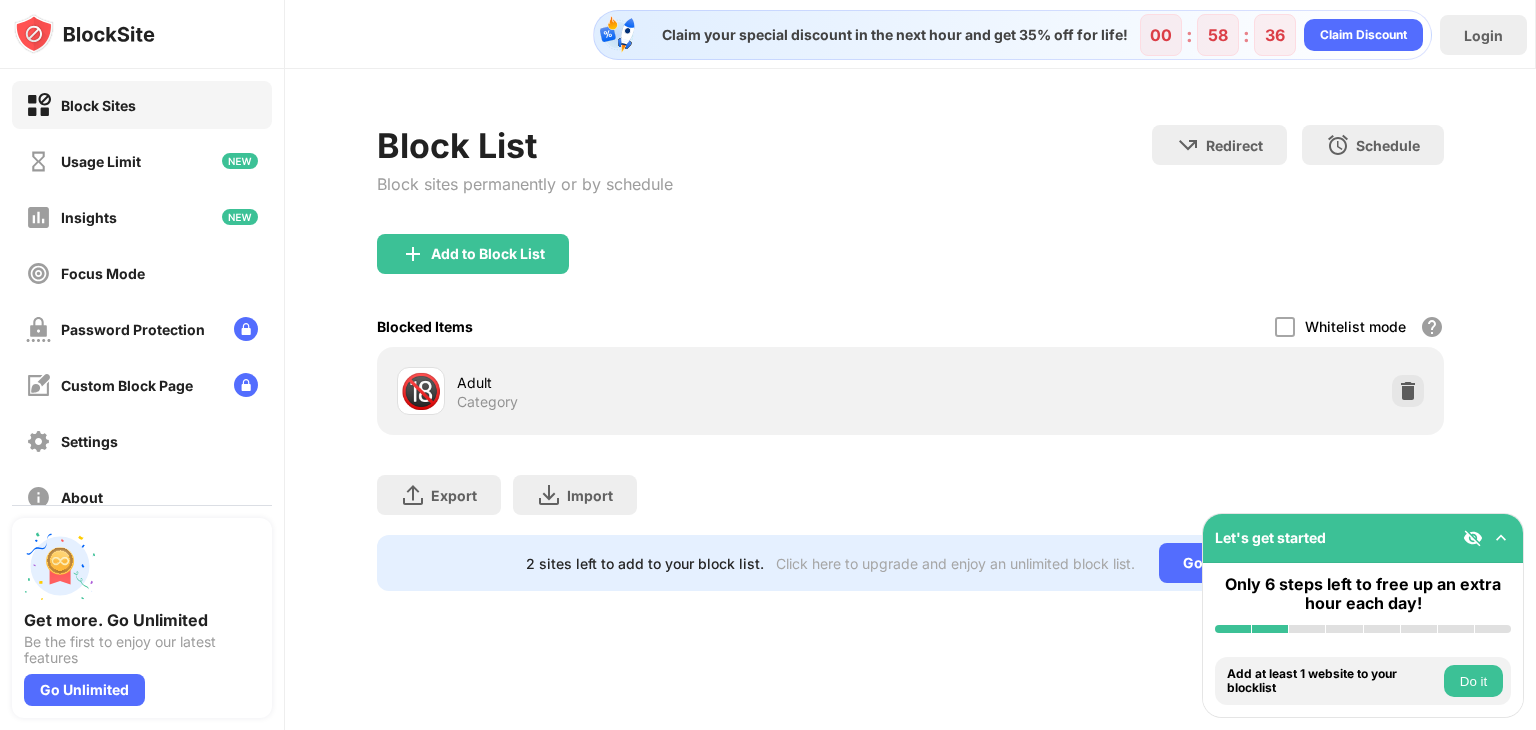 click on "Adult" at bounding box center [683, 382] 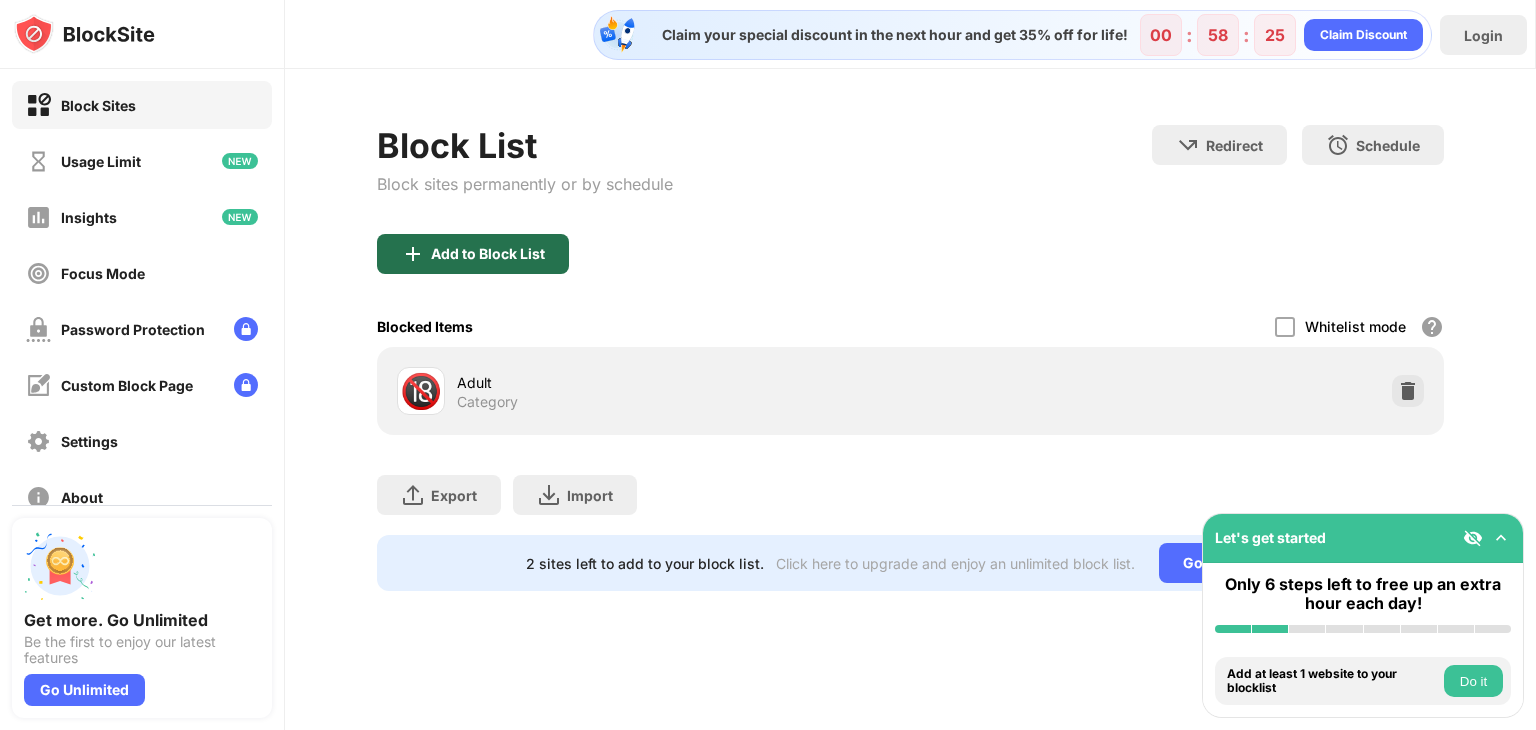 click on "Add to Block List" at bounding box center (488, 254) 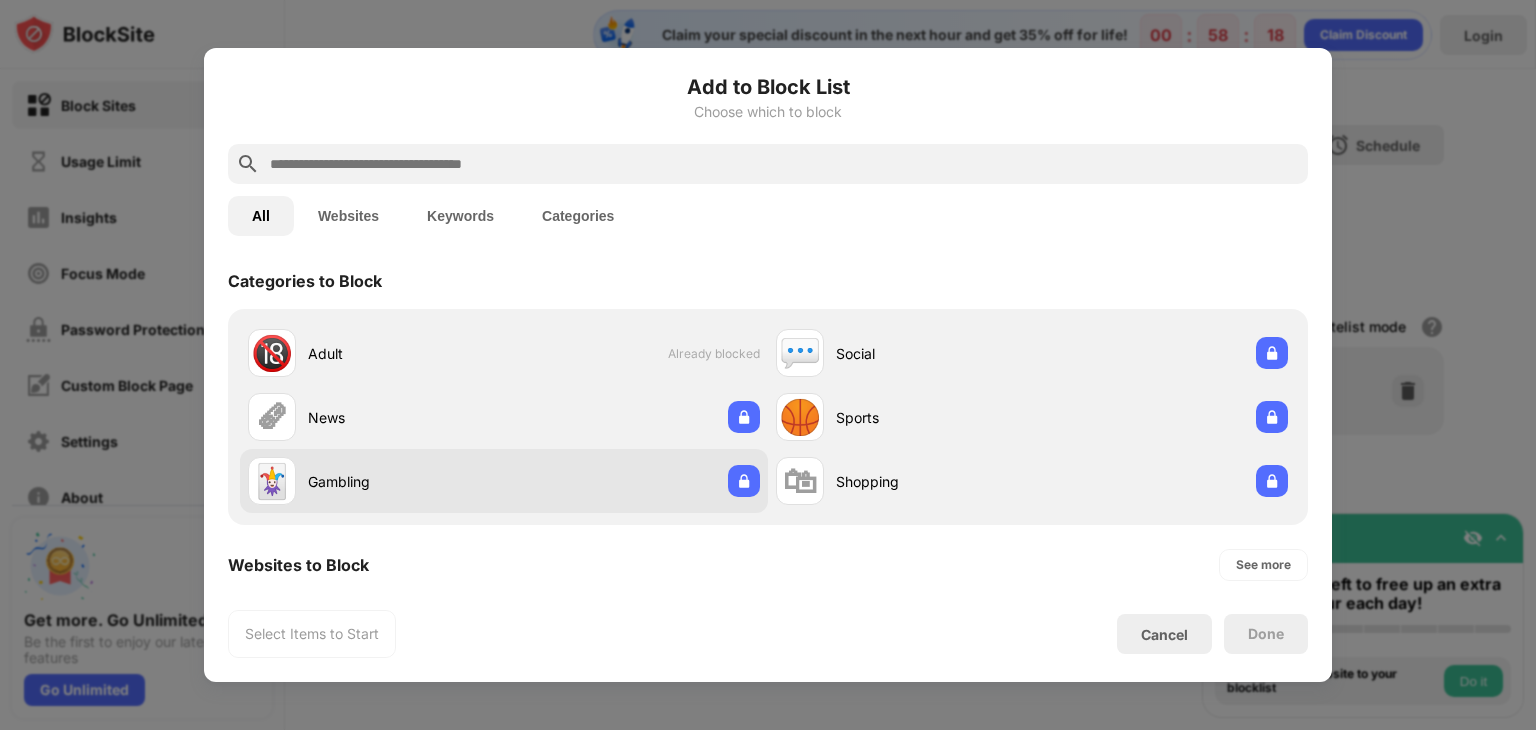 scroll, scrollTop: 0, scrollLeft: 0, axis: both 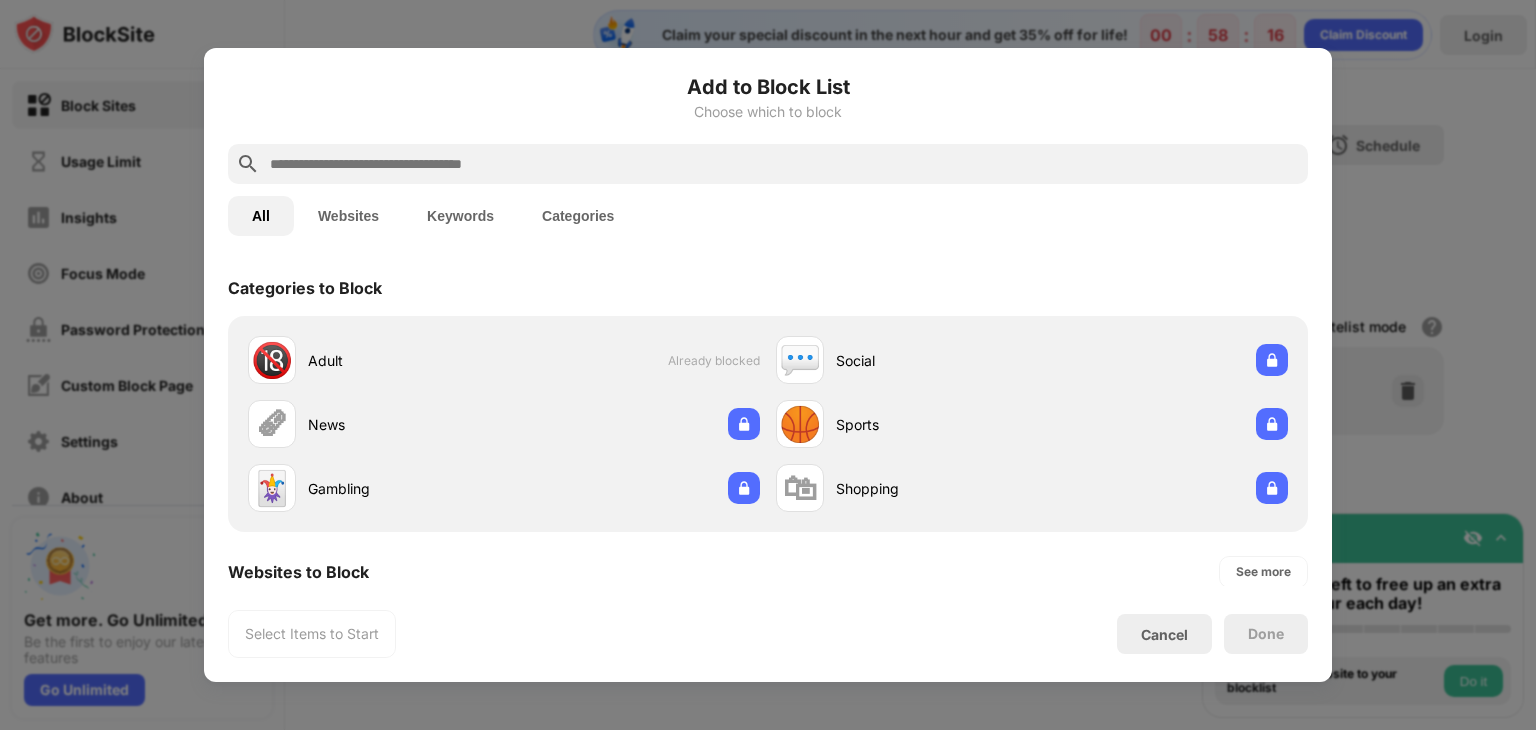 click on "Keywords" at bounding box center [460, 216] 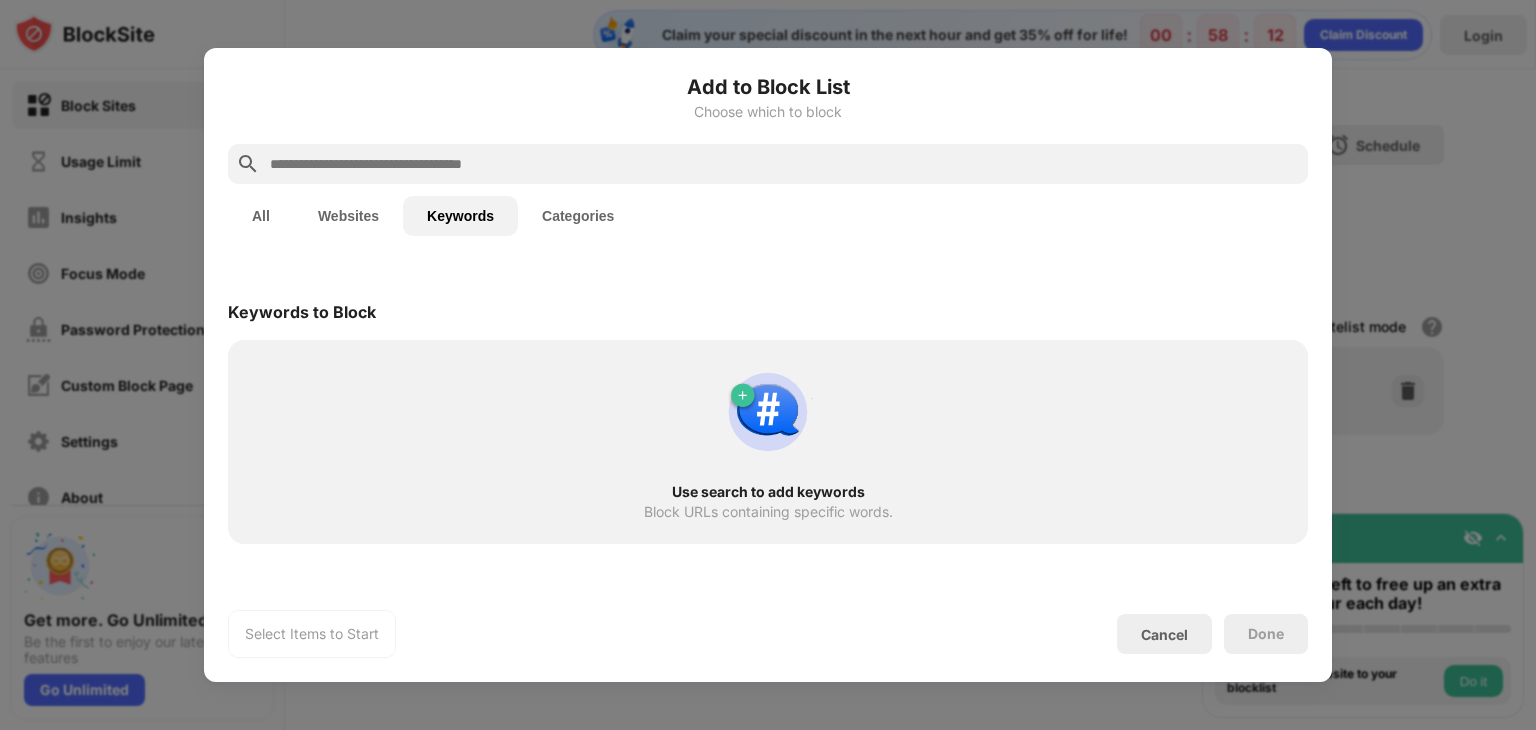 click on "Use search to add keywords Block URLs containing specific words." at bounding box center (768, 442) 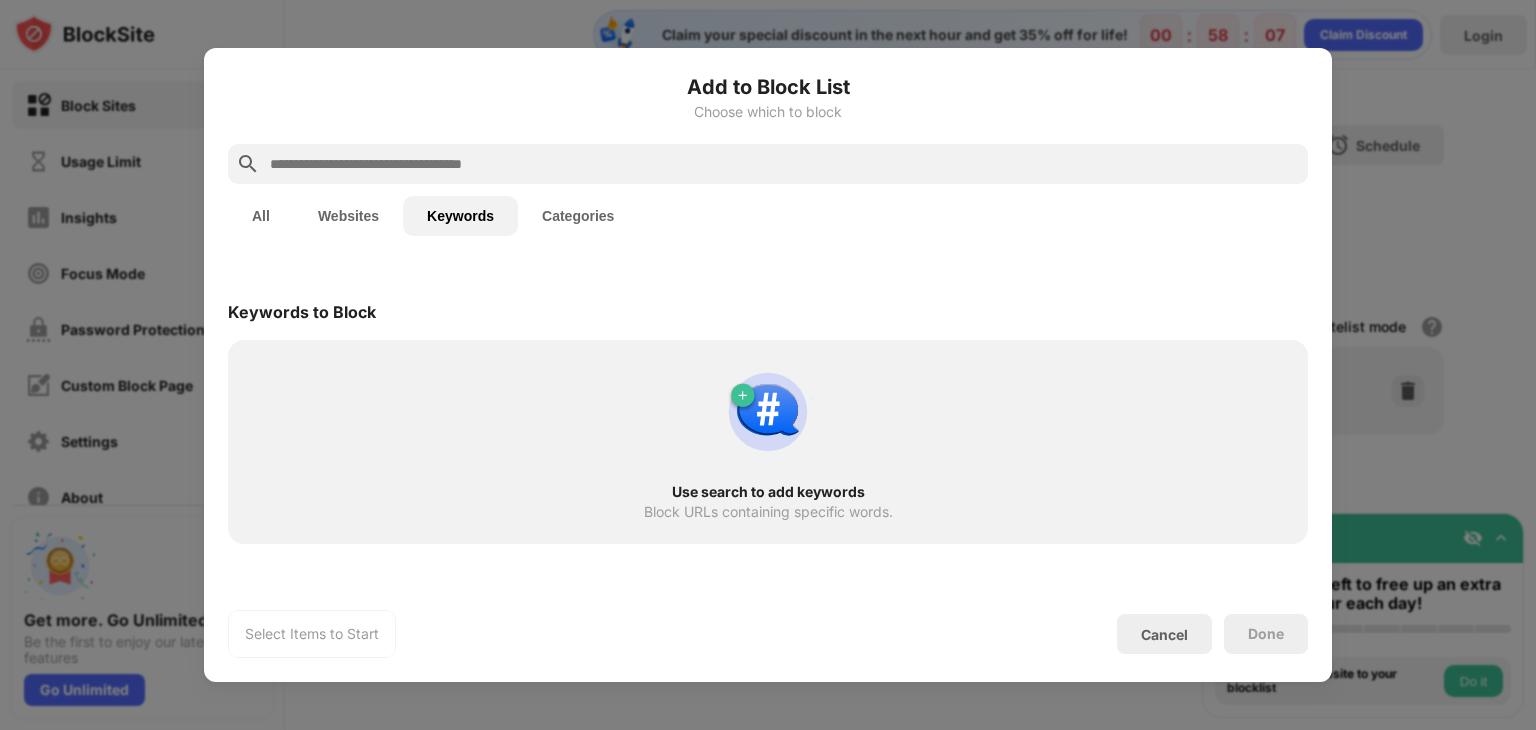 click at bounding box center [768, 412] 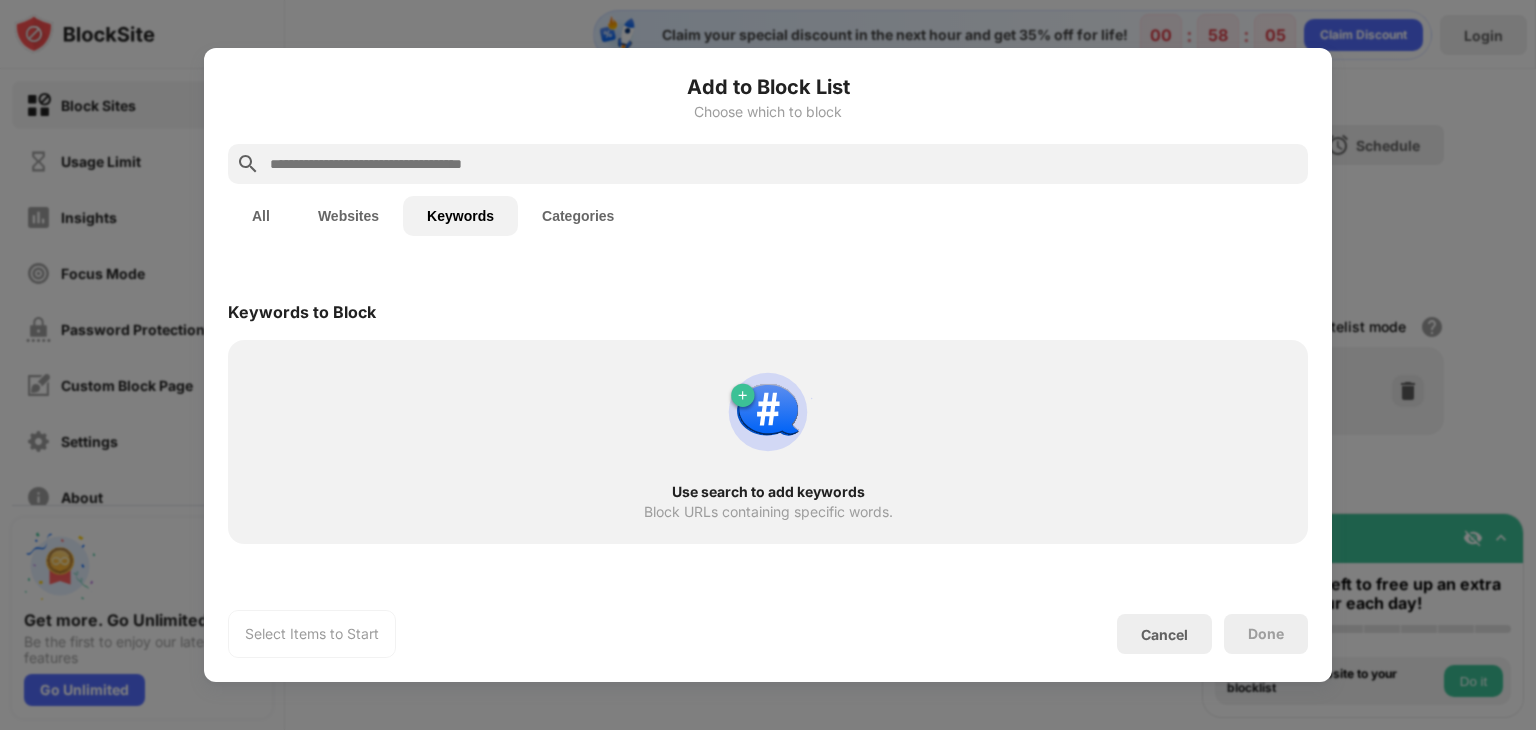 click at bounding box center [768, 412] 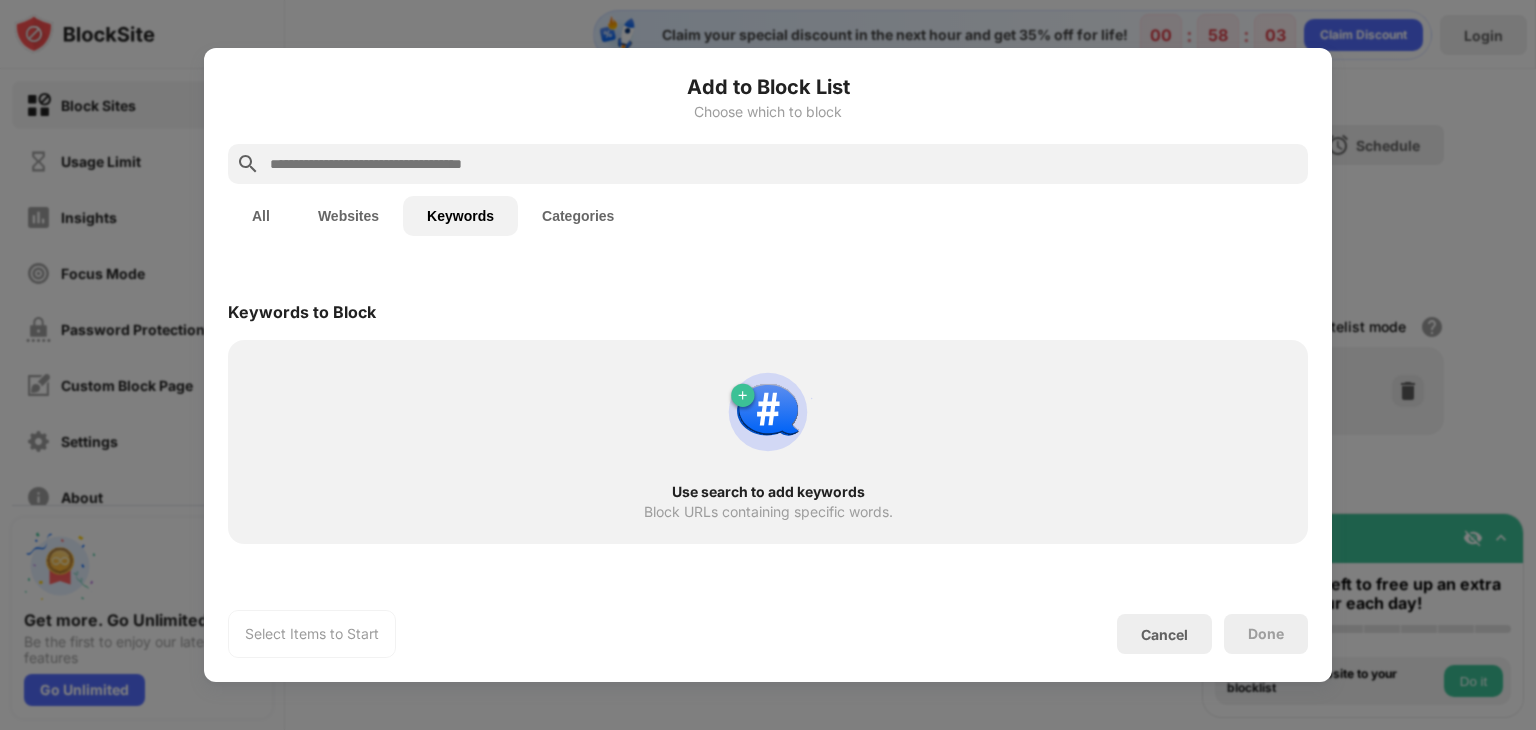 click on "Use search to add keywords Block URLs containing specific words." at bounding box center (768, 442) 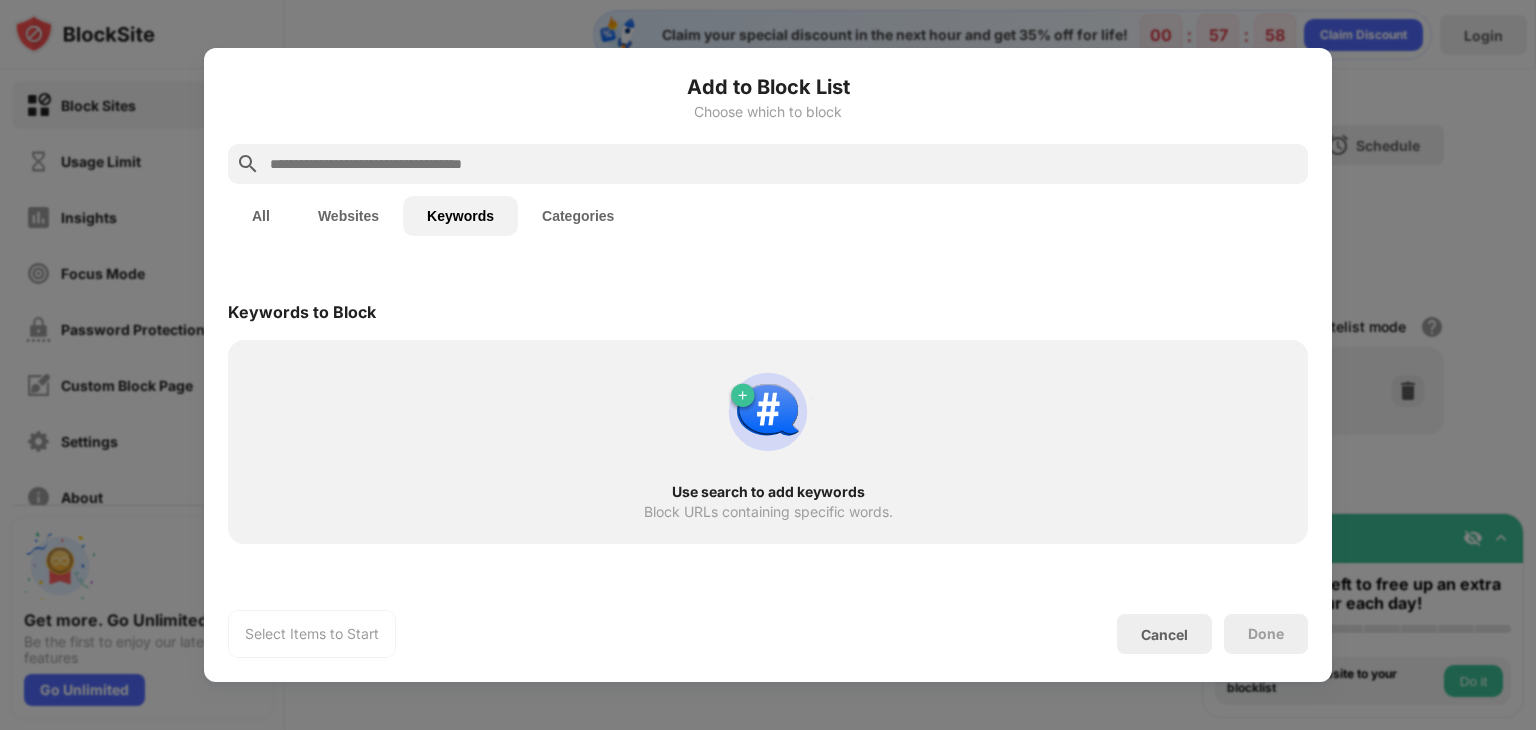 click on "All" at bounding box center (261, 216) 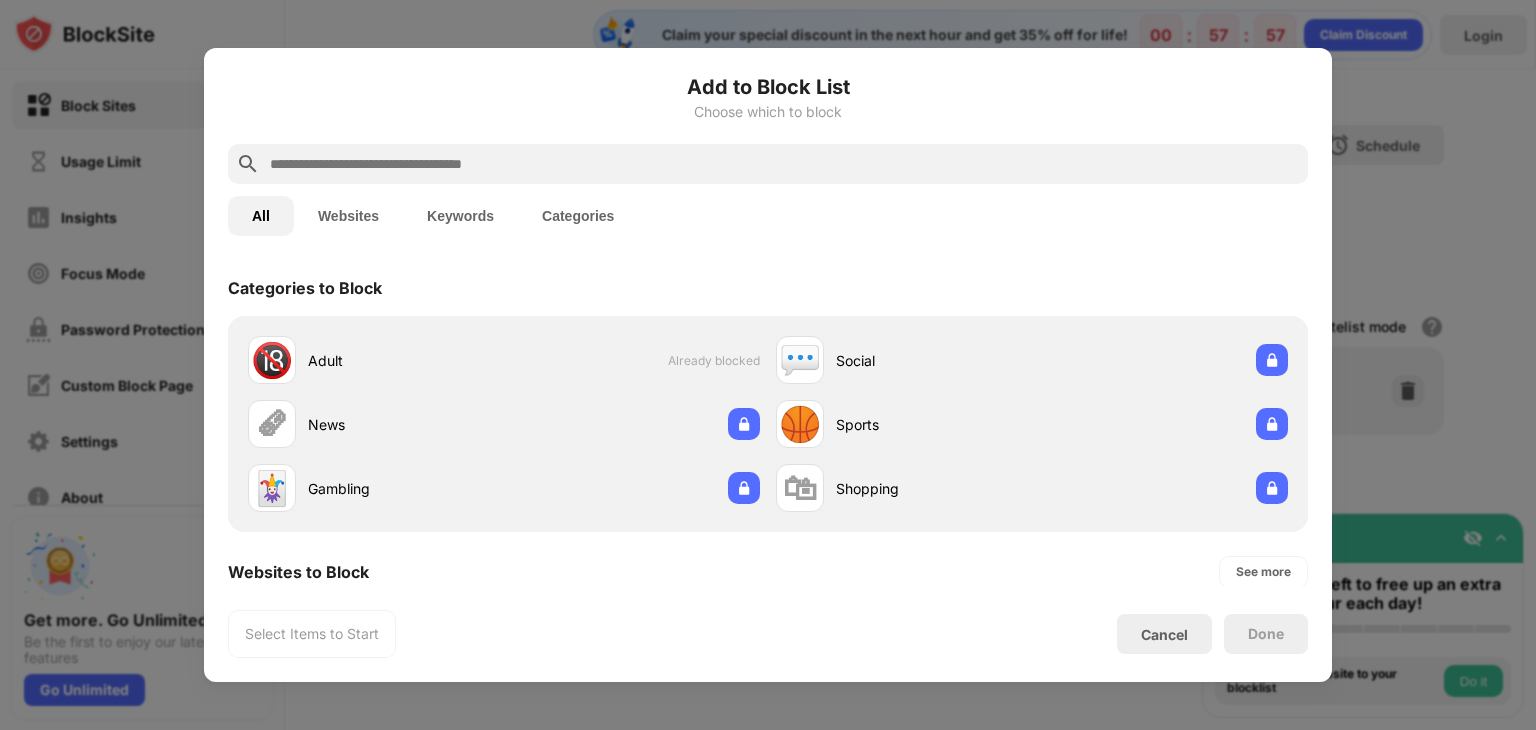 click on "Keywords" at bounding box center (460, 216) 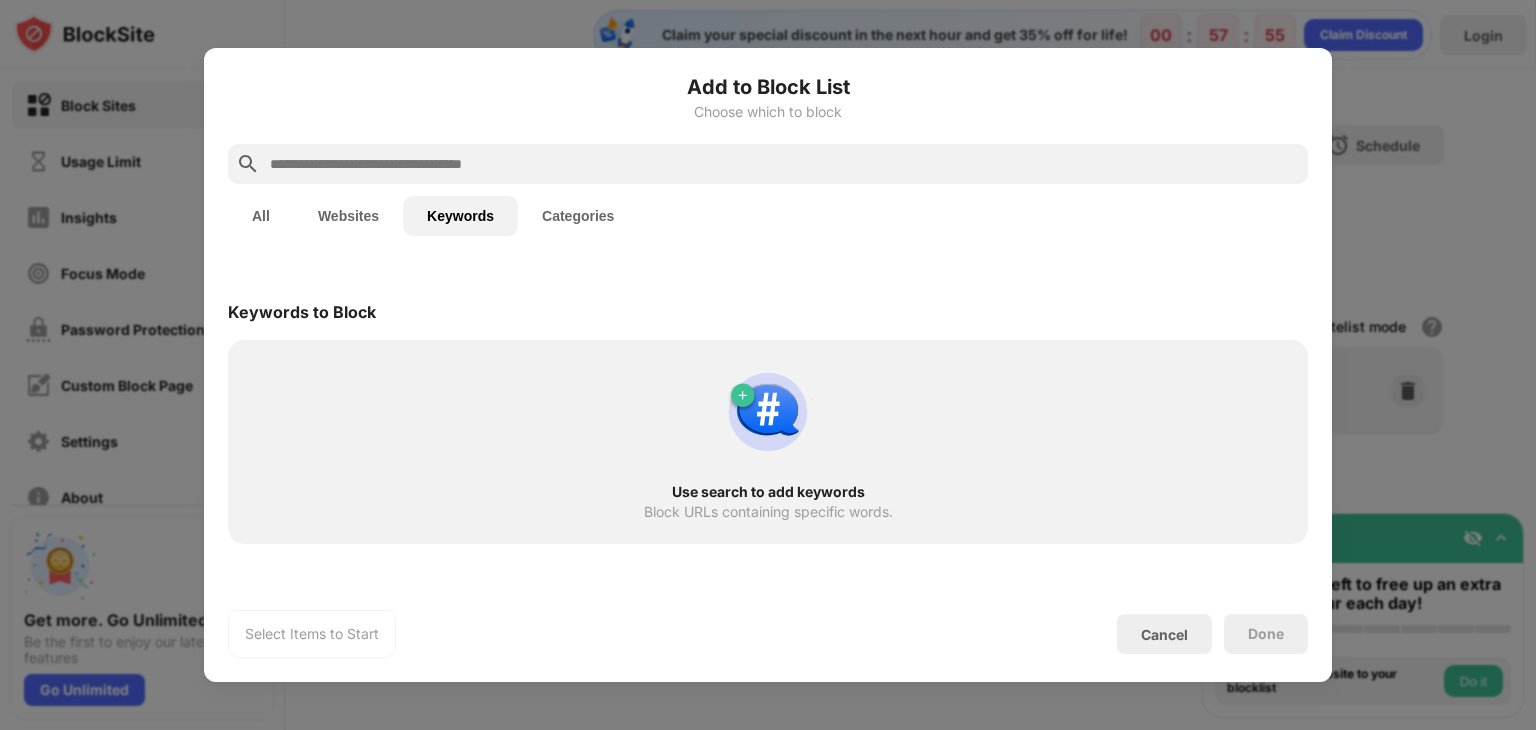 click at bounding box center [768, 412] 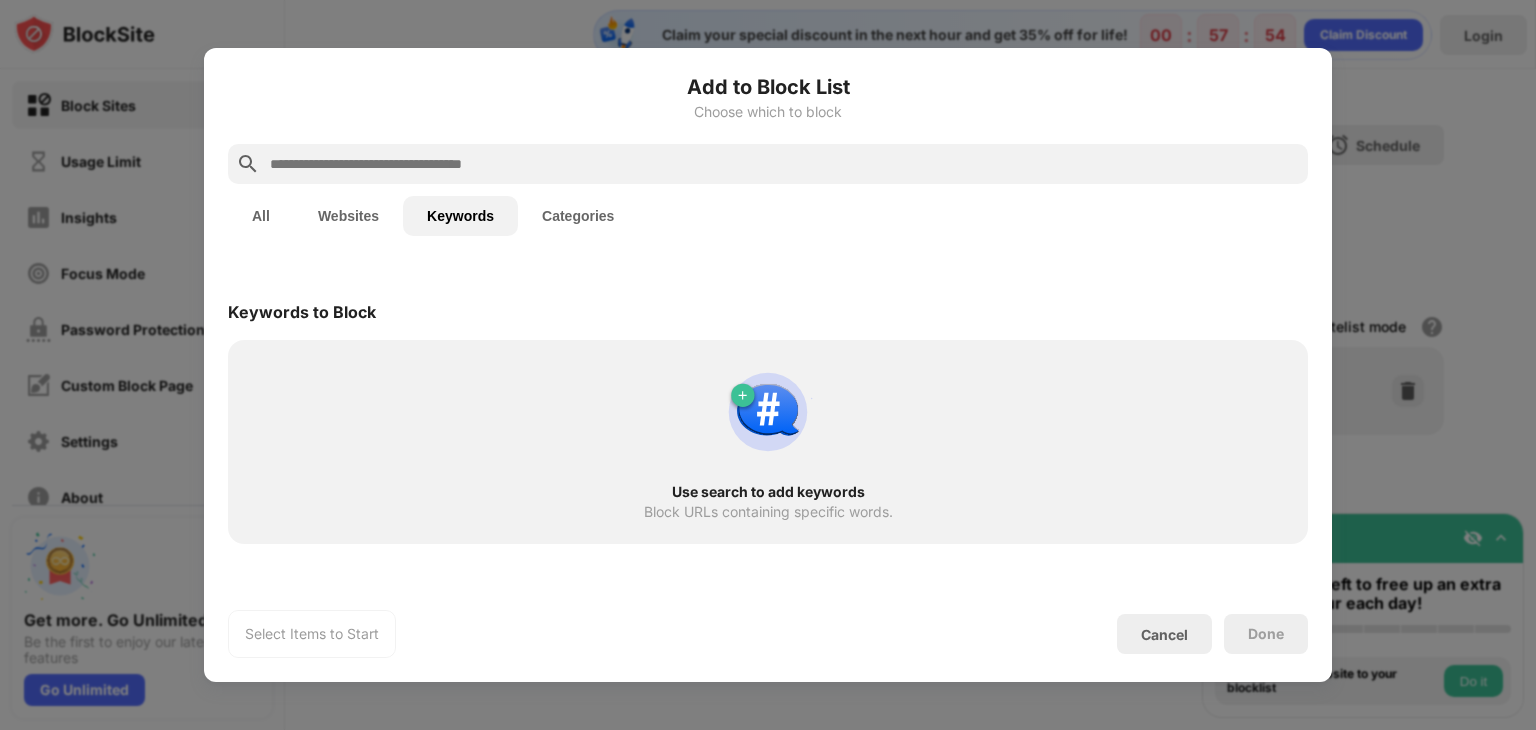 click at bounding box center [768, 412] 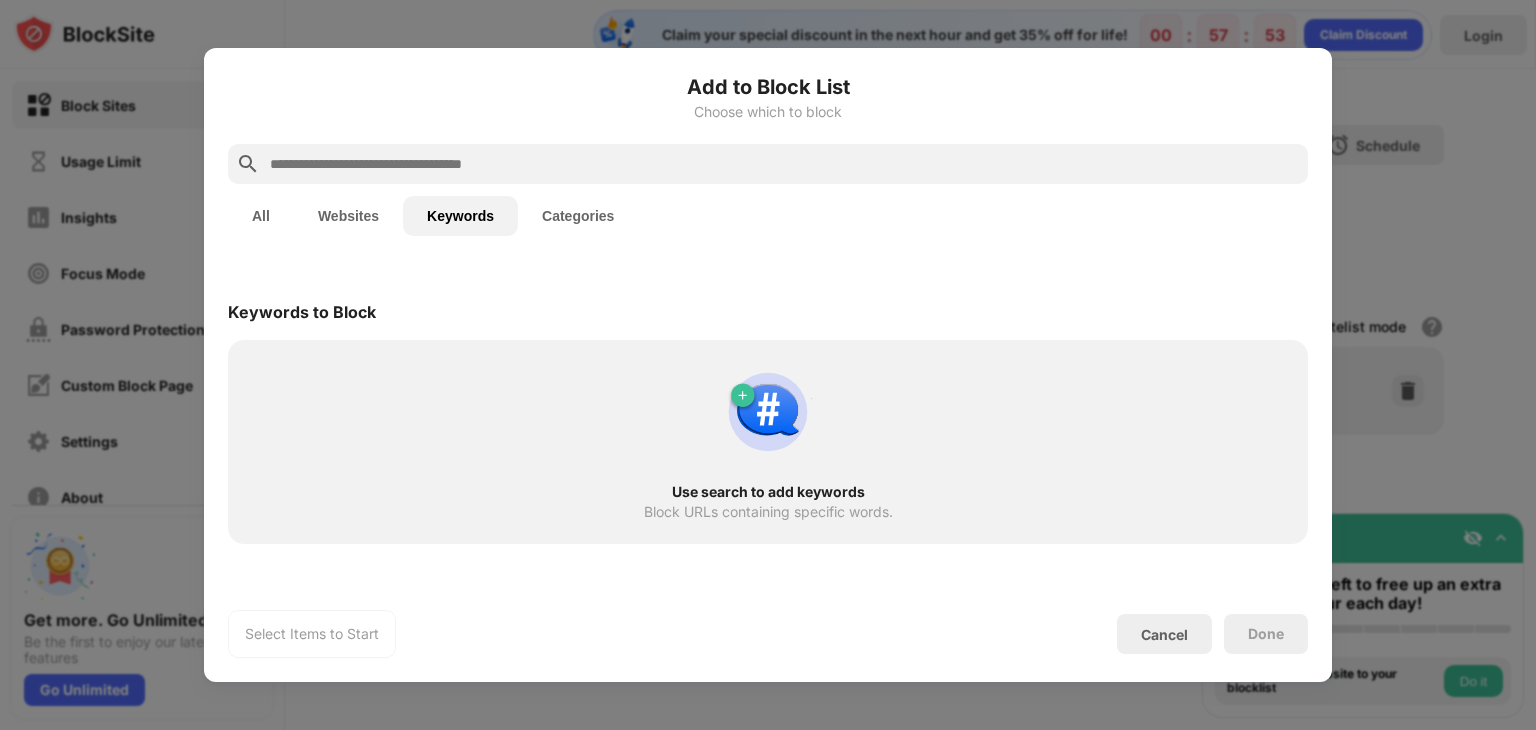 click at bounding box center (768, 412) 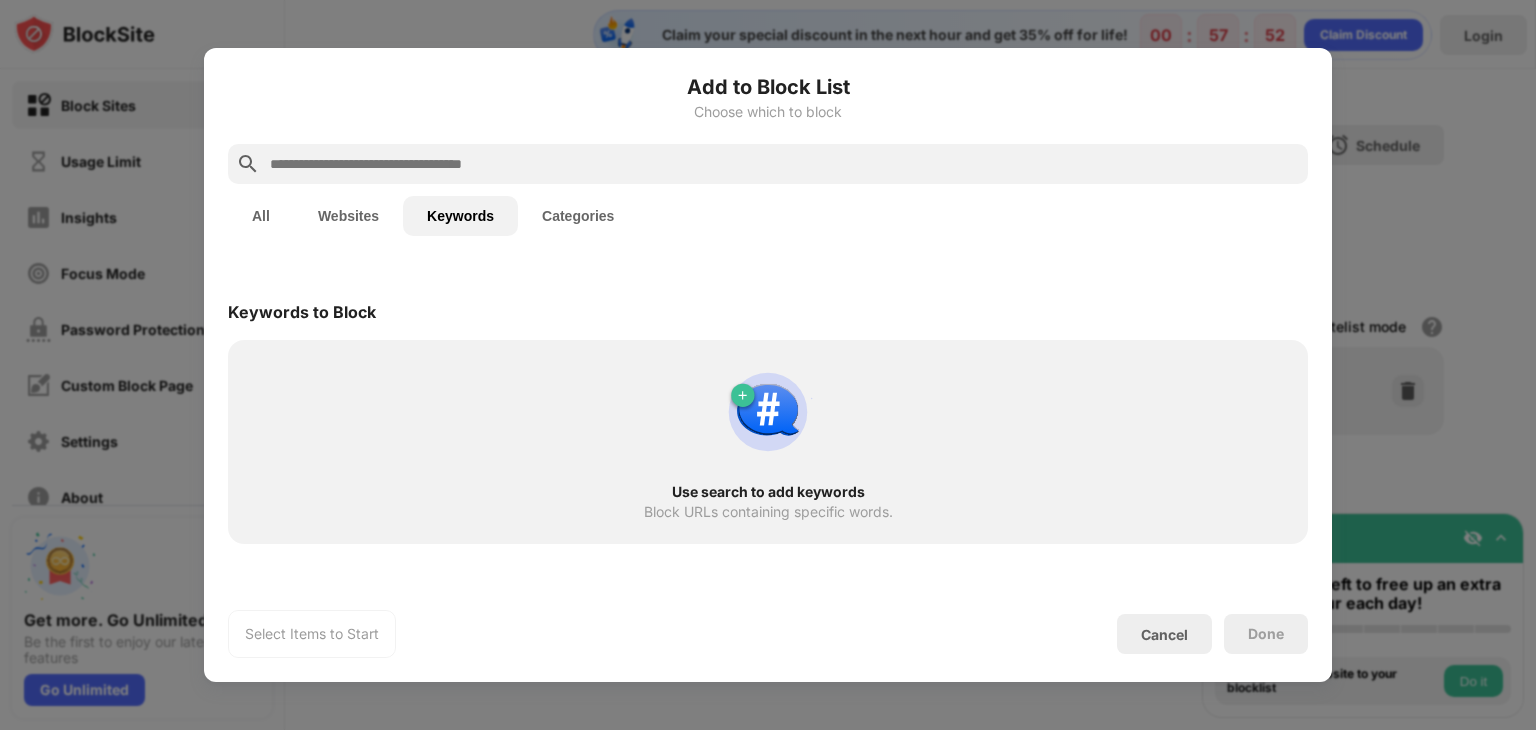 drag, startPoint x: 740, startPoint y: 395, endPoint x: 744, endPoint y: 161, distance: 234.03418 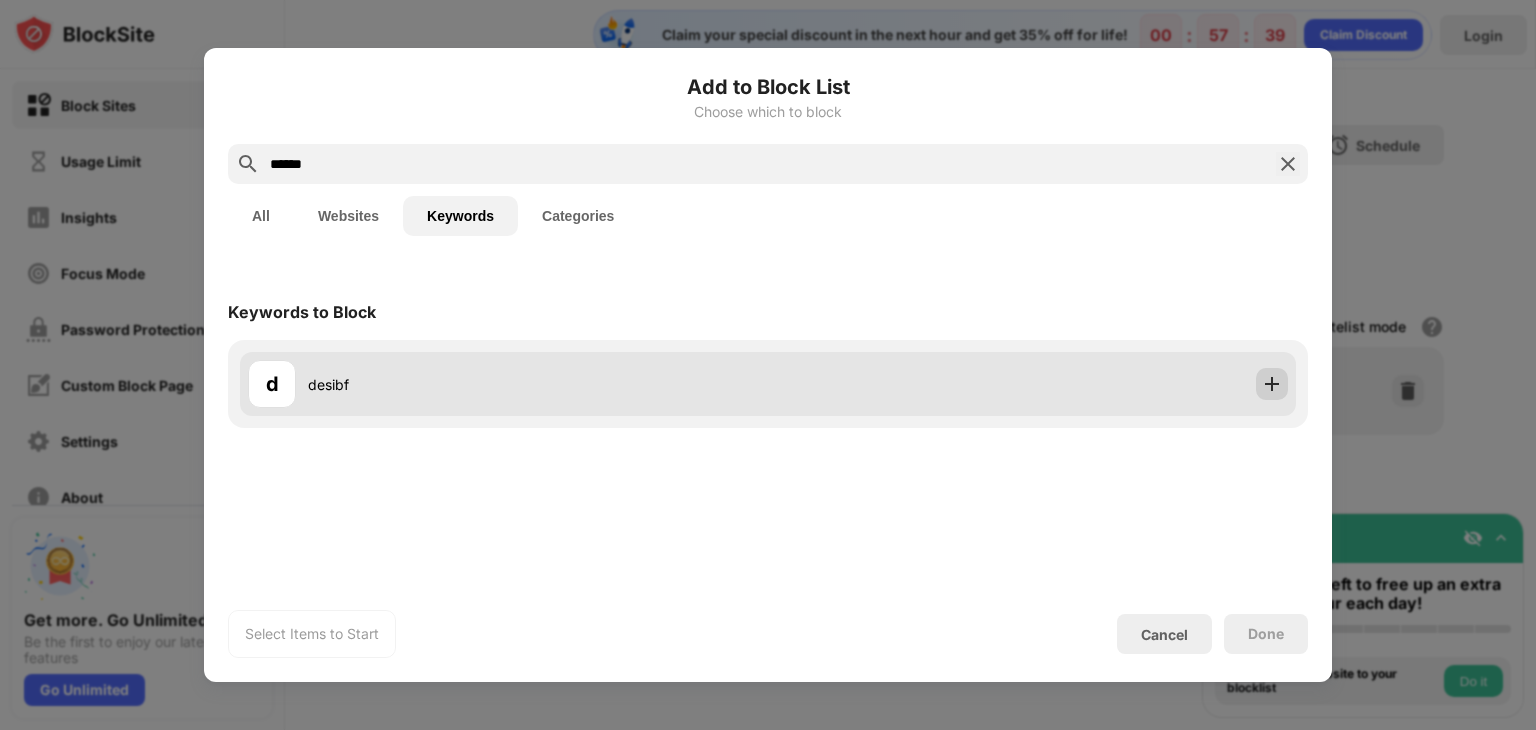 type on "******" 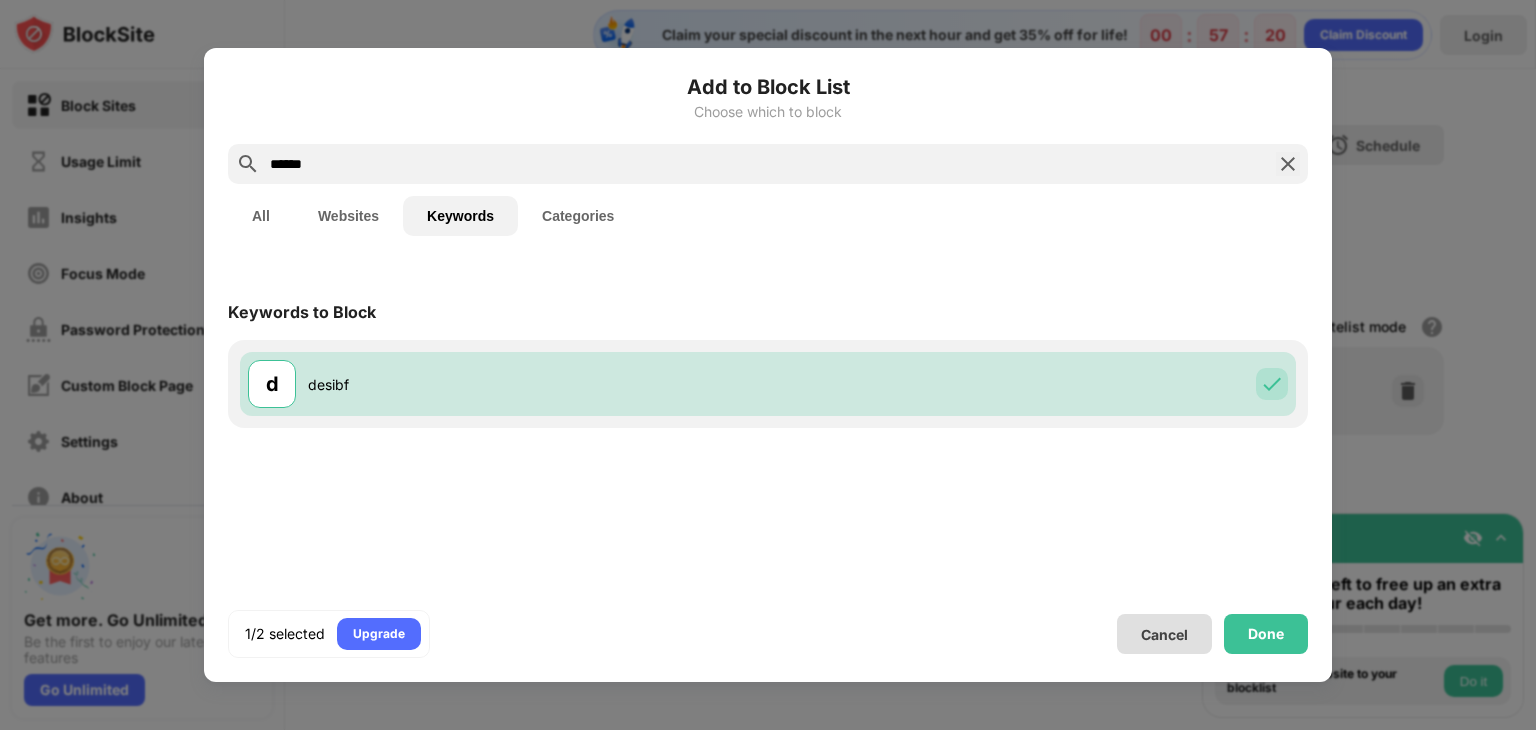 click on "Cancel" at bounding box center [1164, 634] 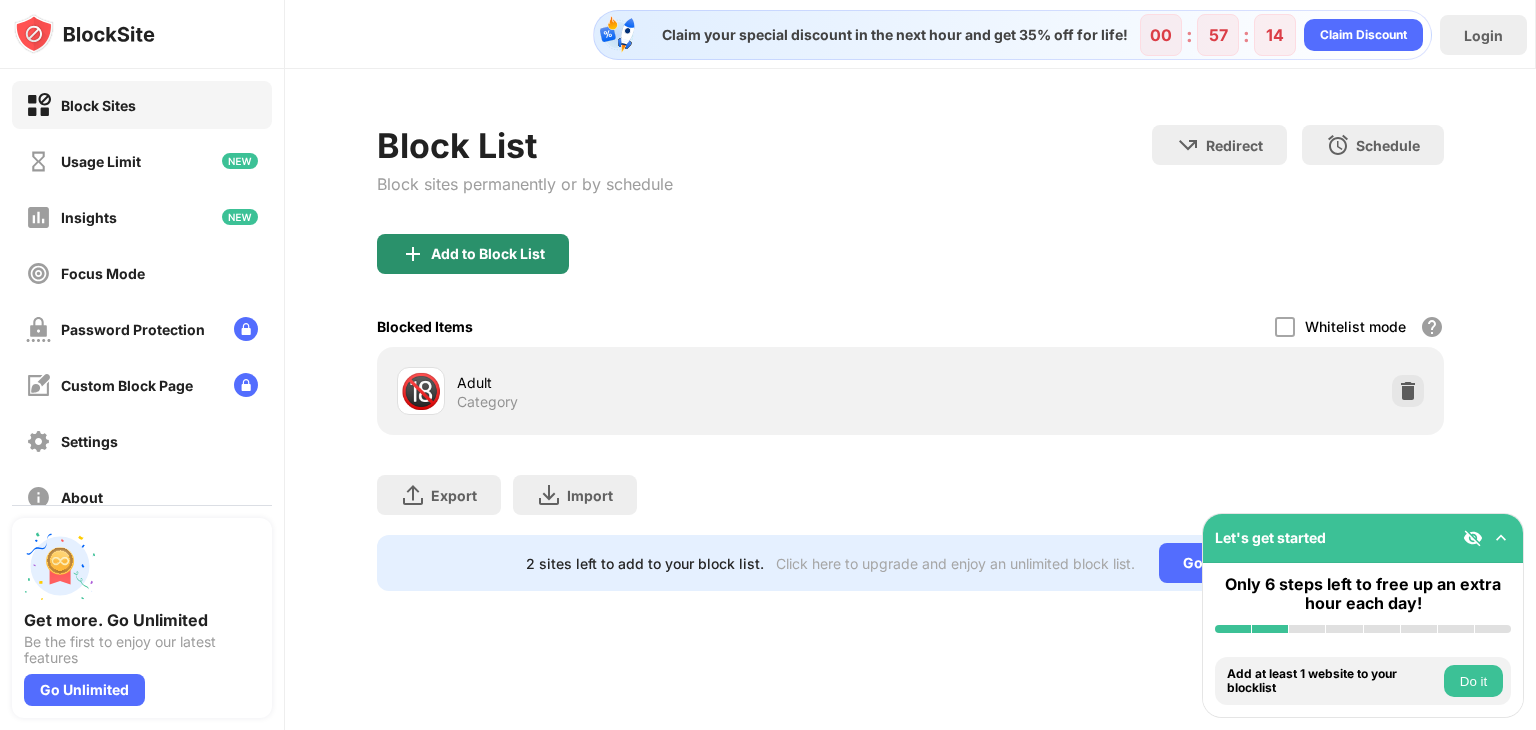 click on "Add to Block List" at bounding box center (473, 254) 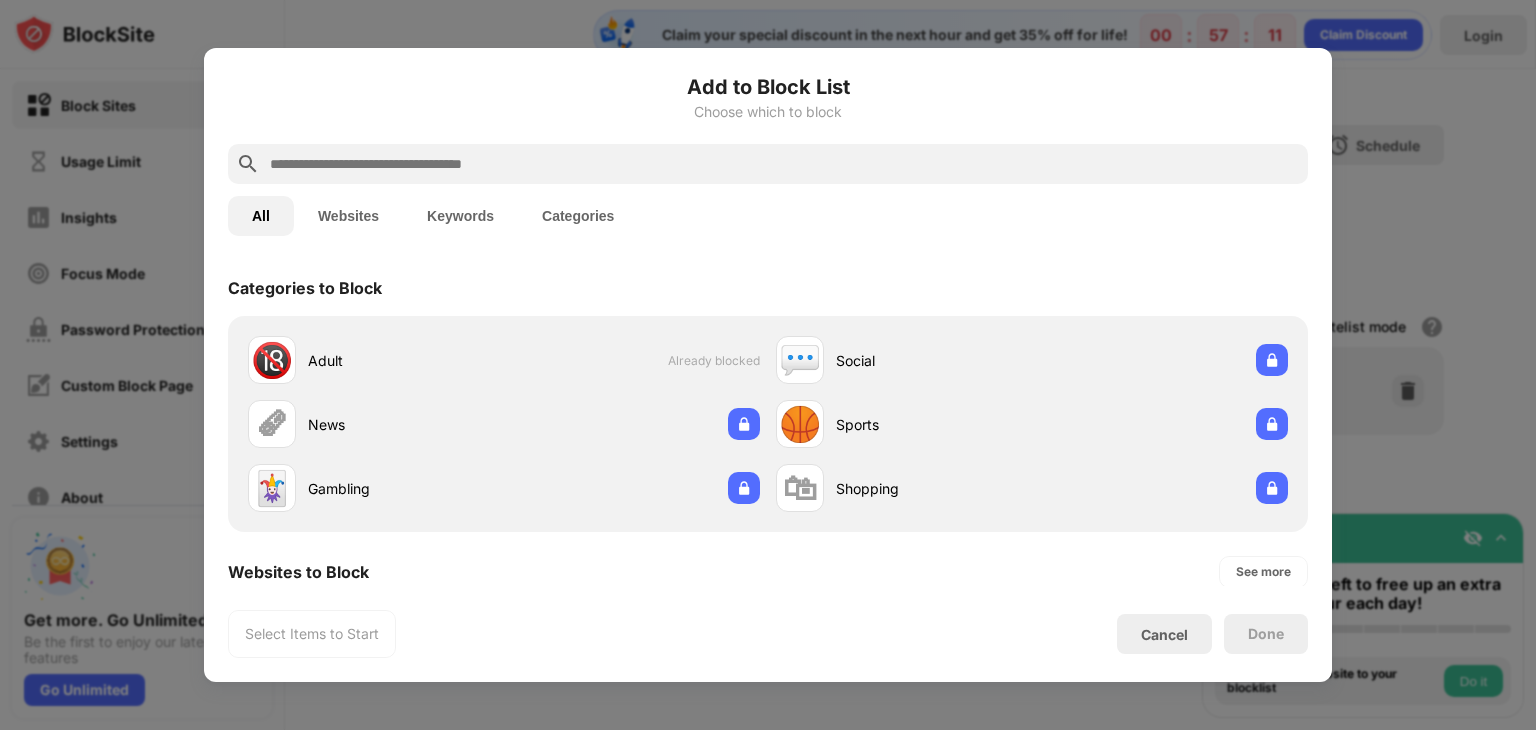 click on "Websites" at bounding box center (348, 216) 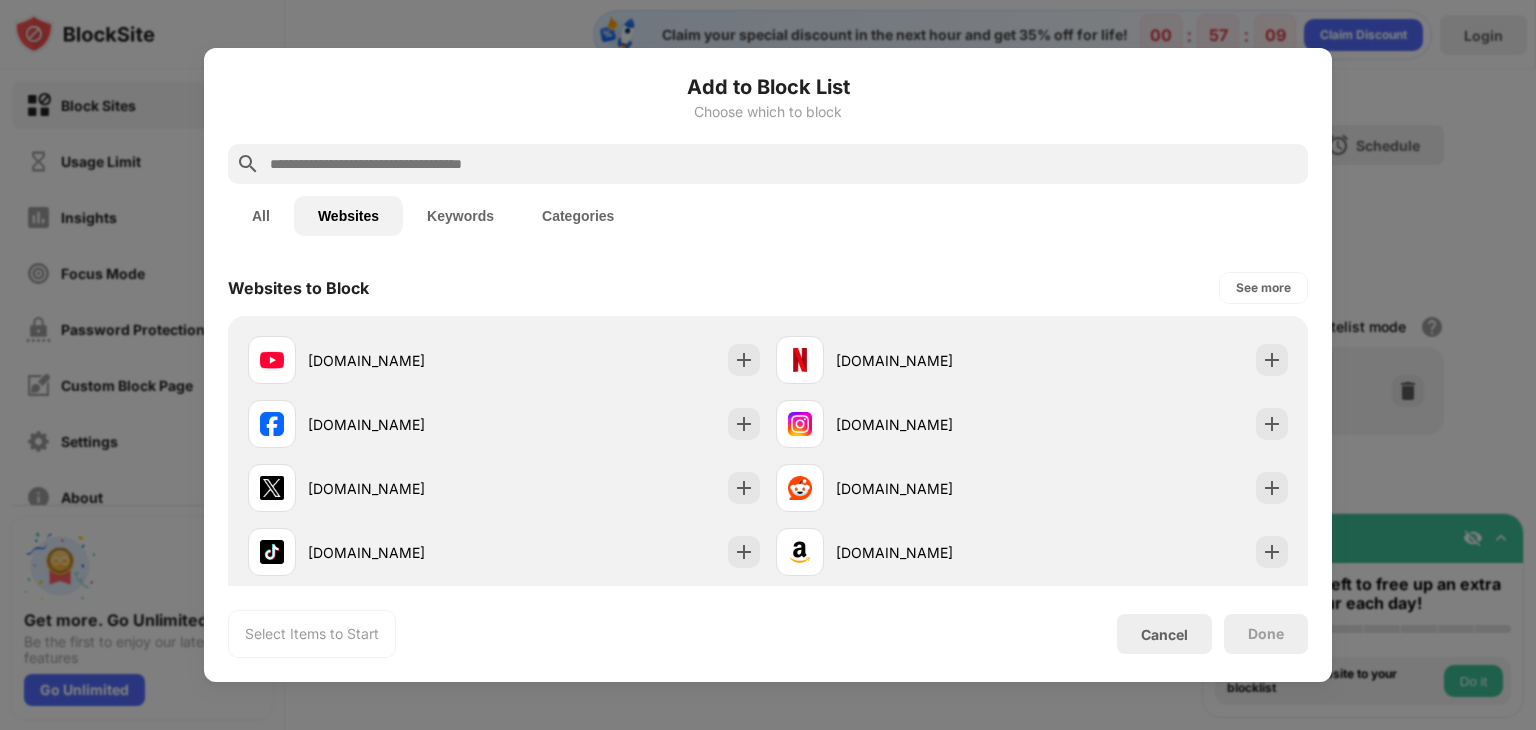 click at bounding box center (784, 164) 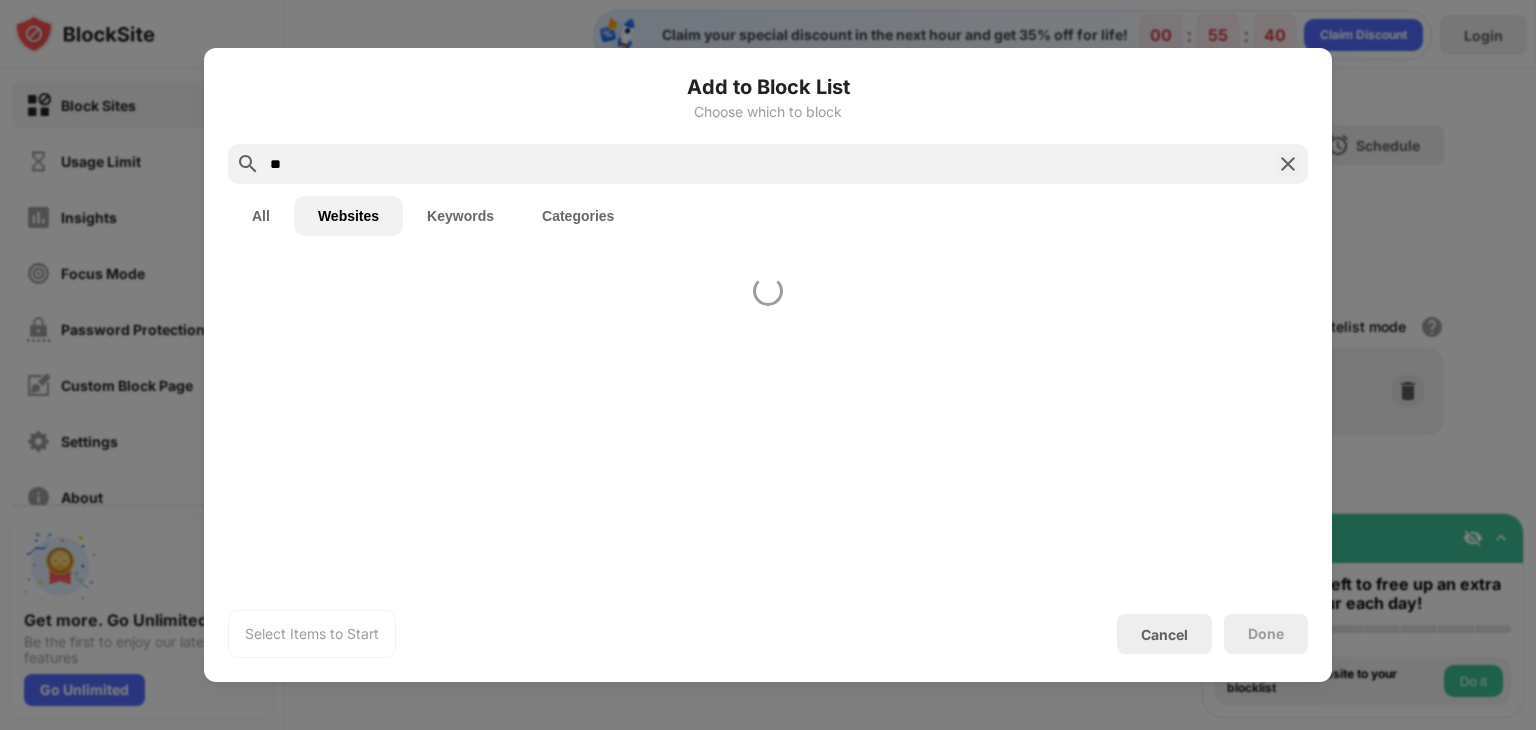 type on "*" 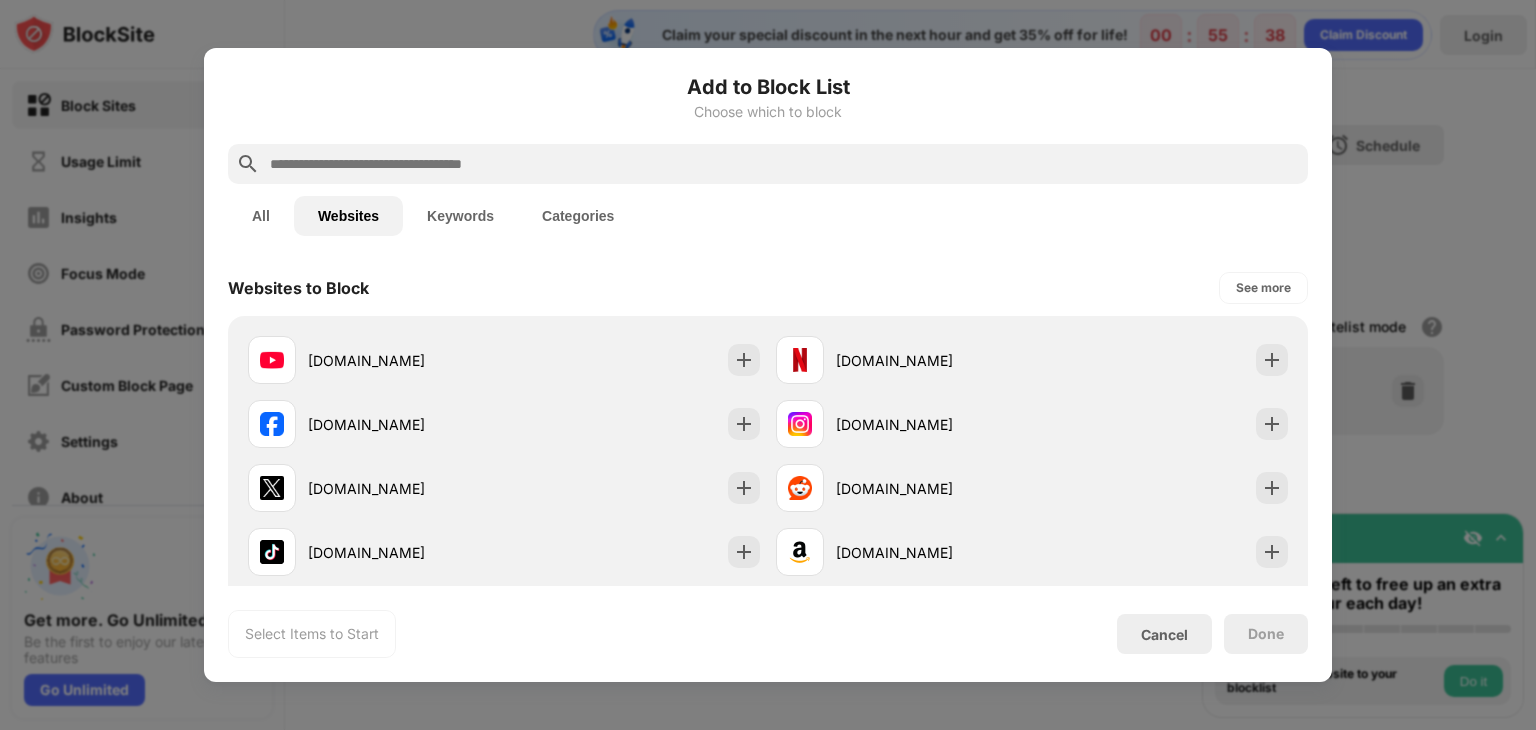paste on "**********" 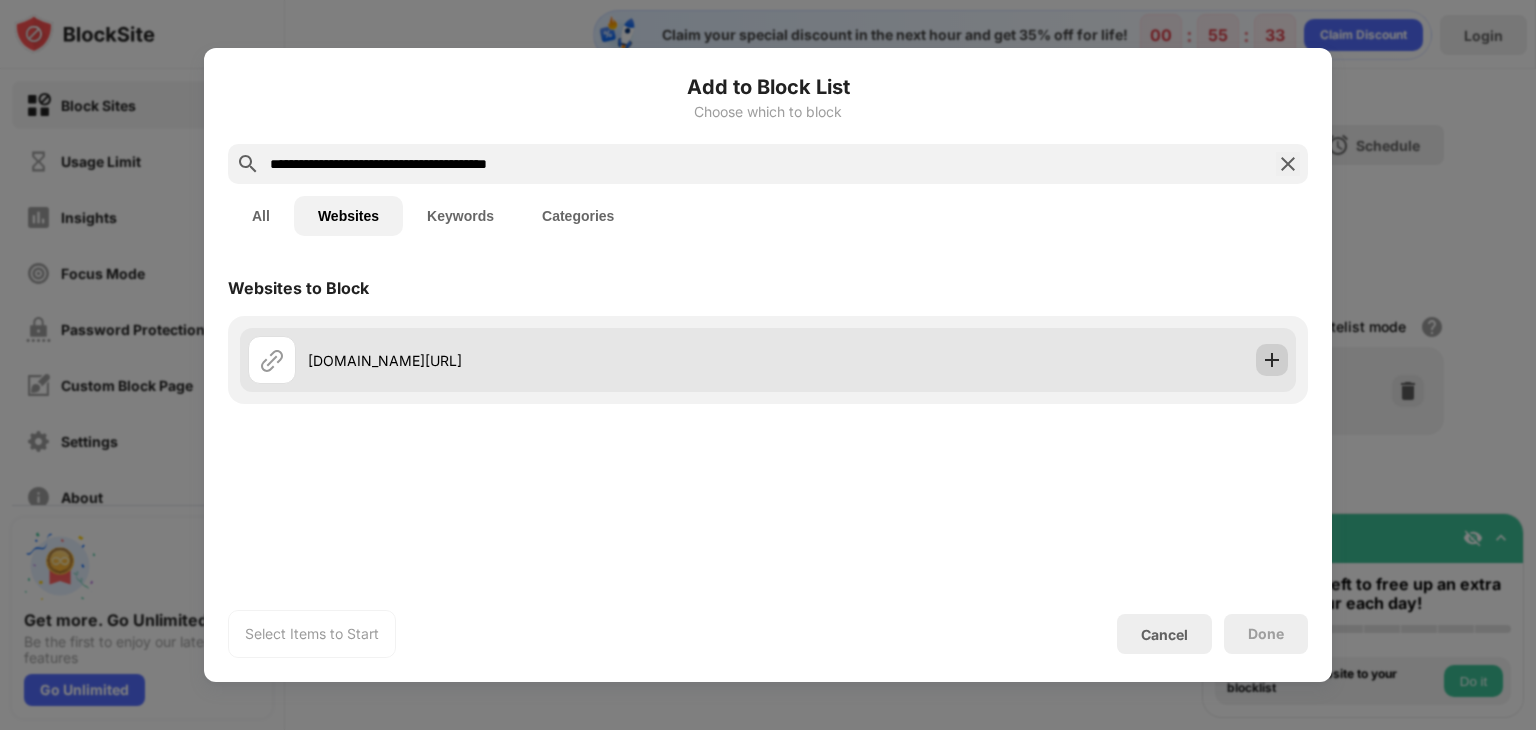 type on "**********" 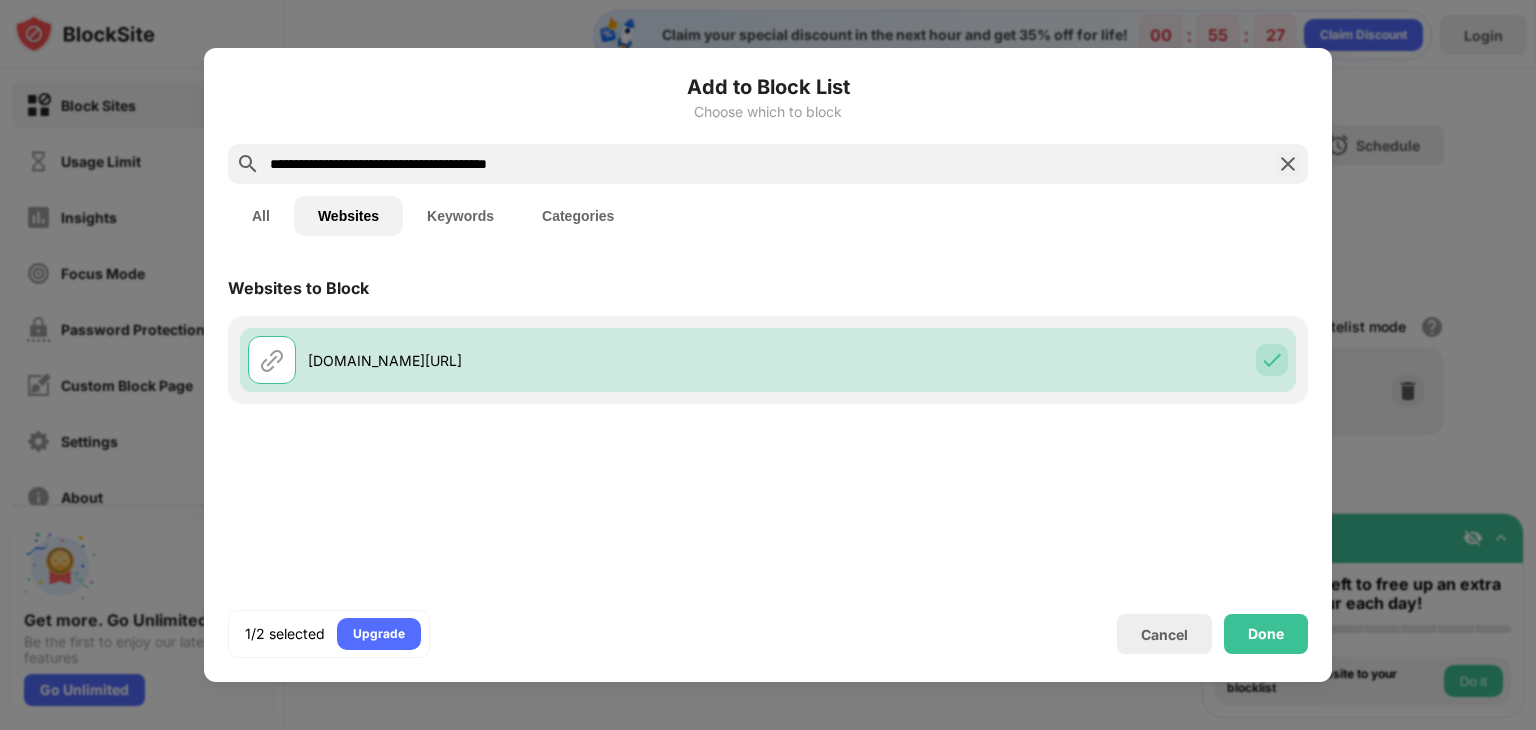 click at bounding box center (1288, 164) 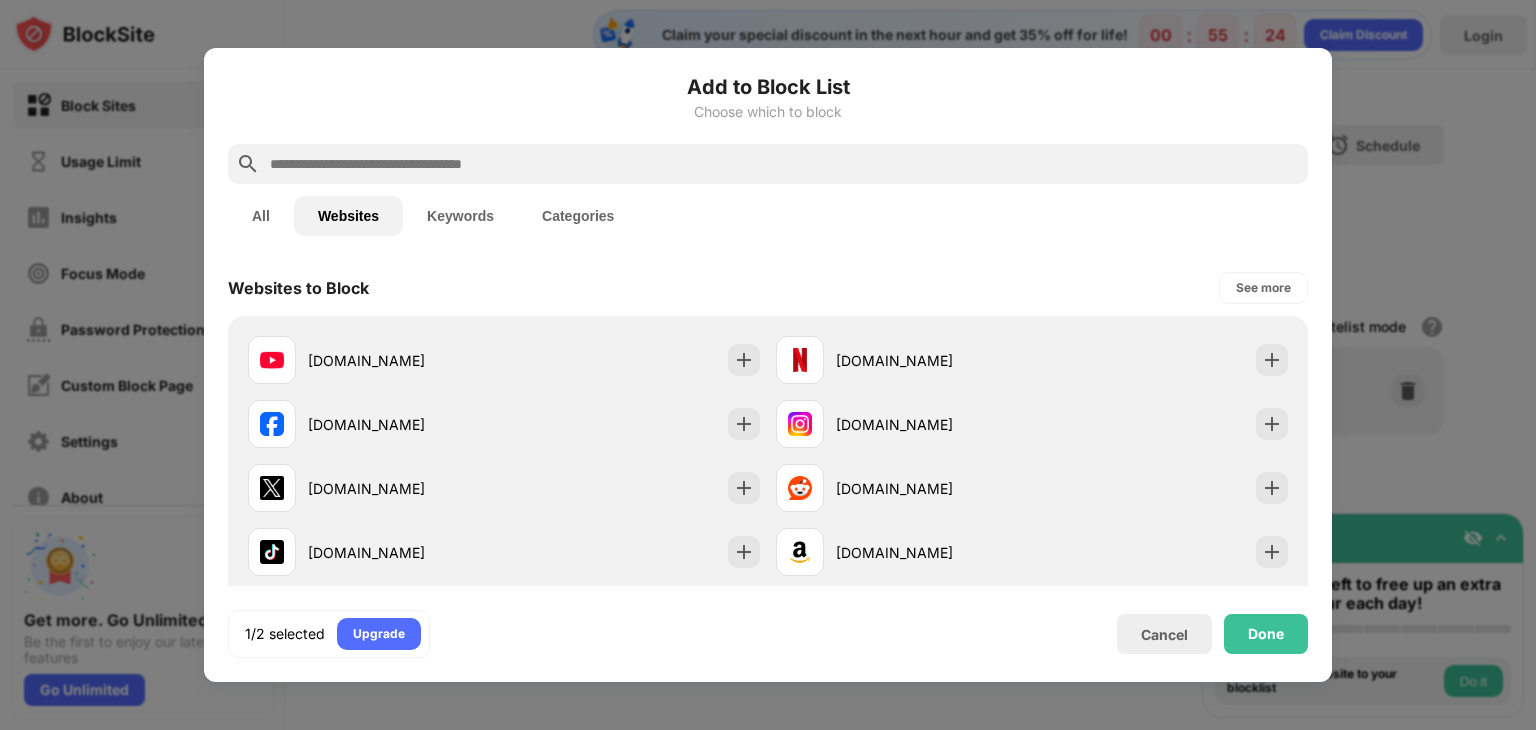 click on "Keywords" at bounding box center [460, 216] 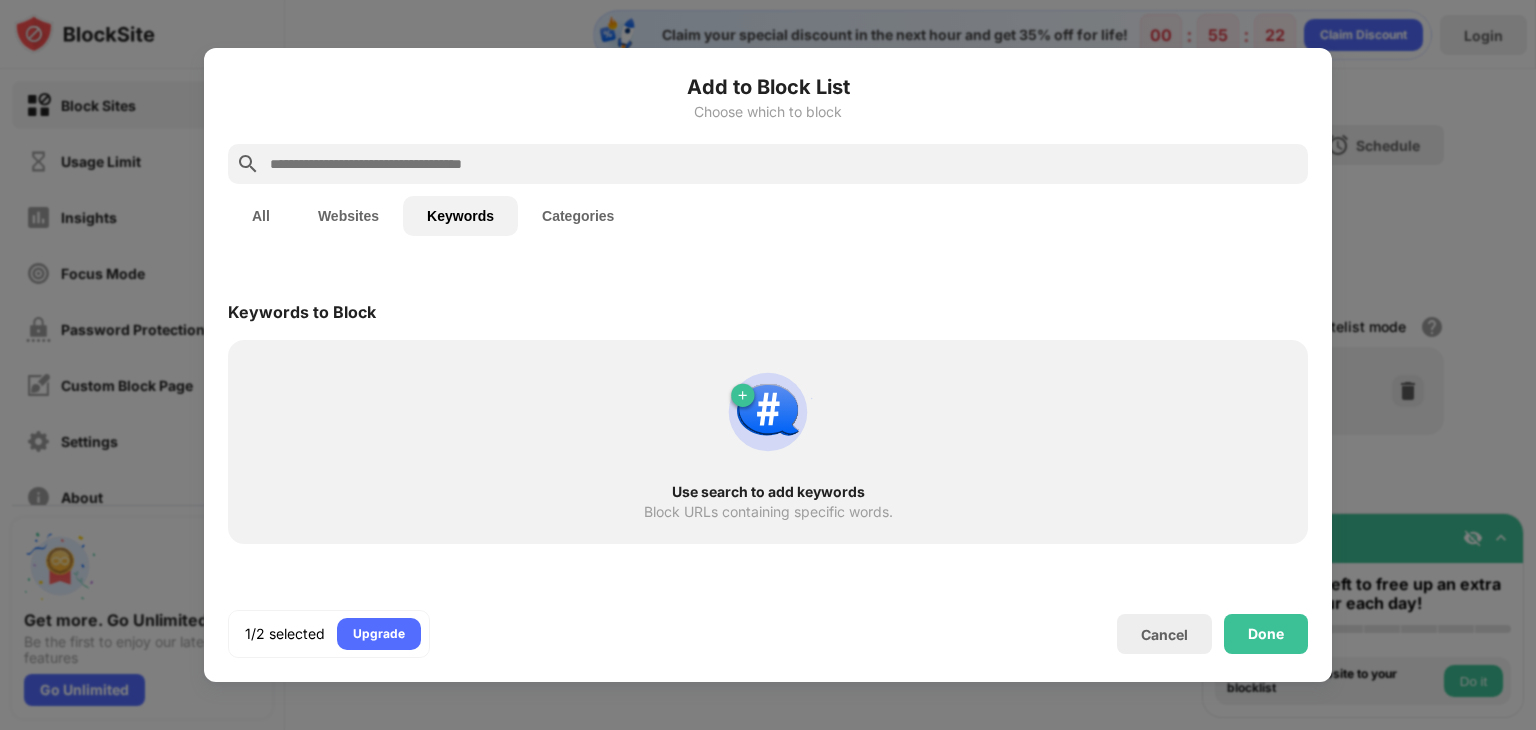 click at bounding box center [784, 164] 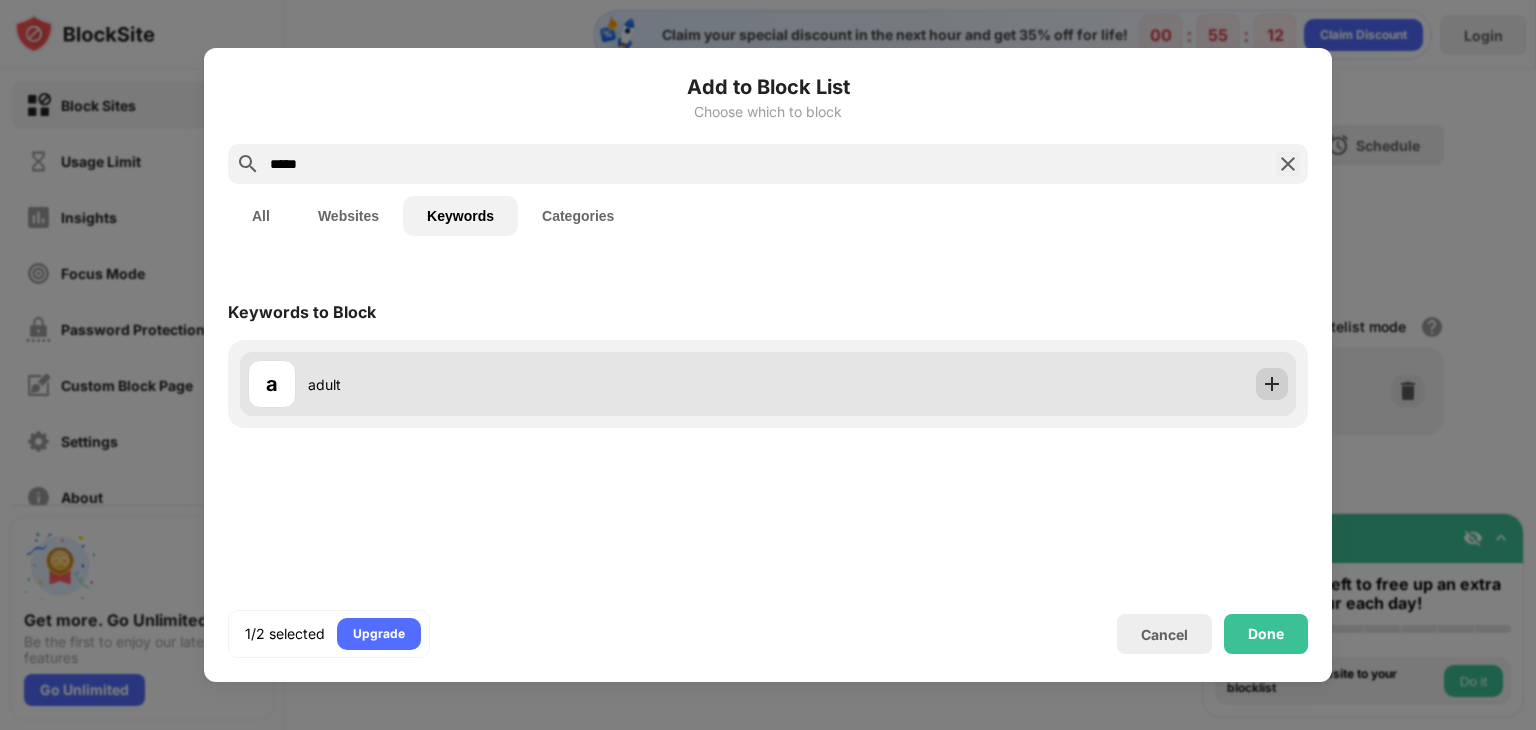 type on "*****" 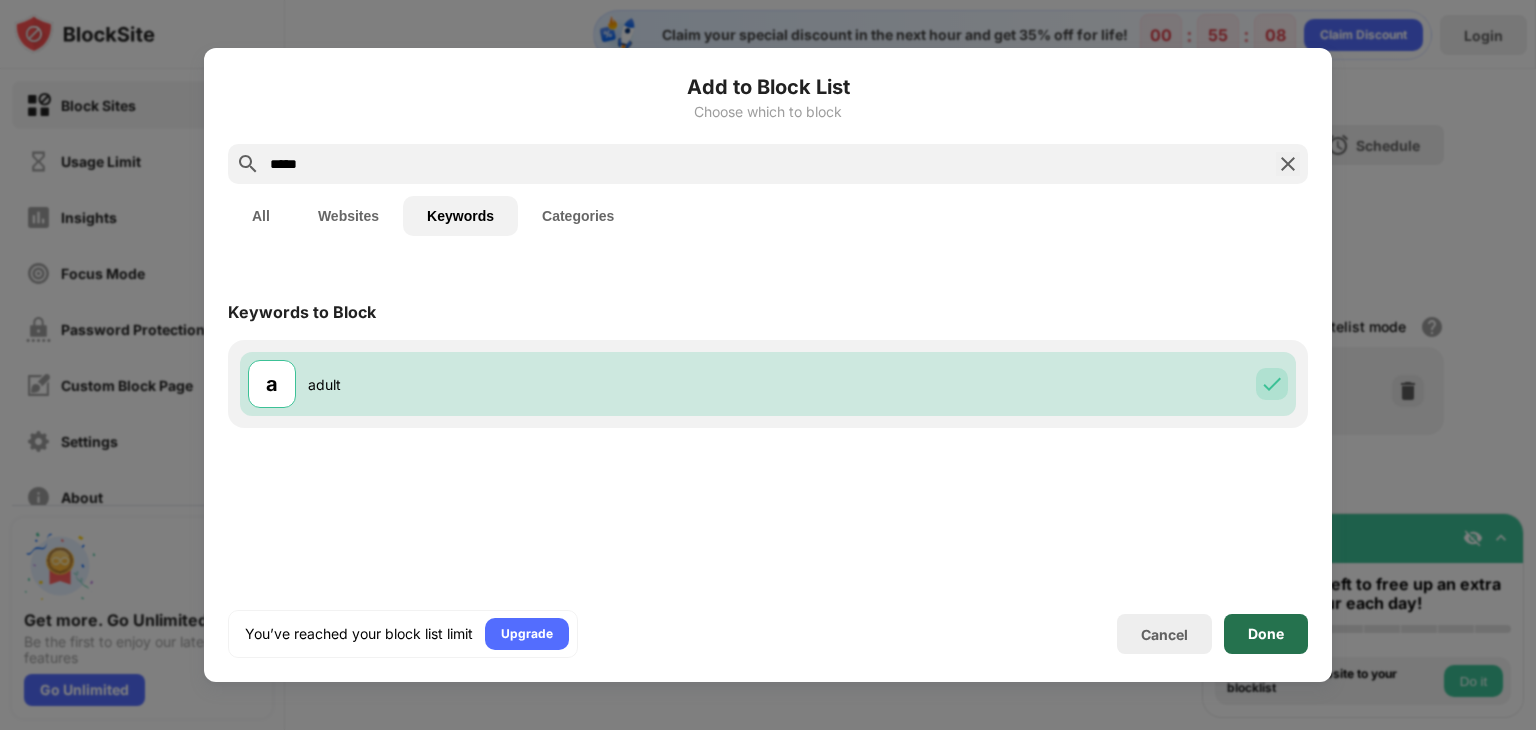 click on "Done" at bounding box center [1266, 634] 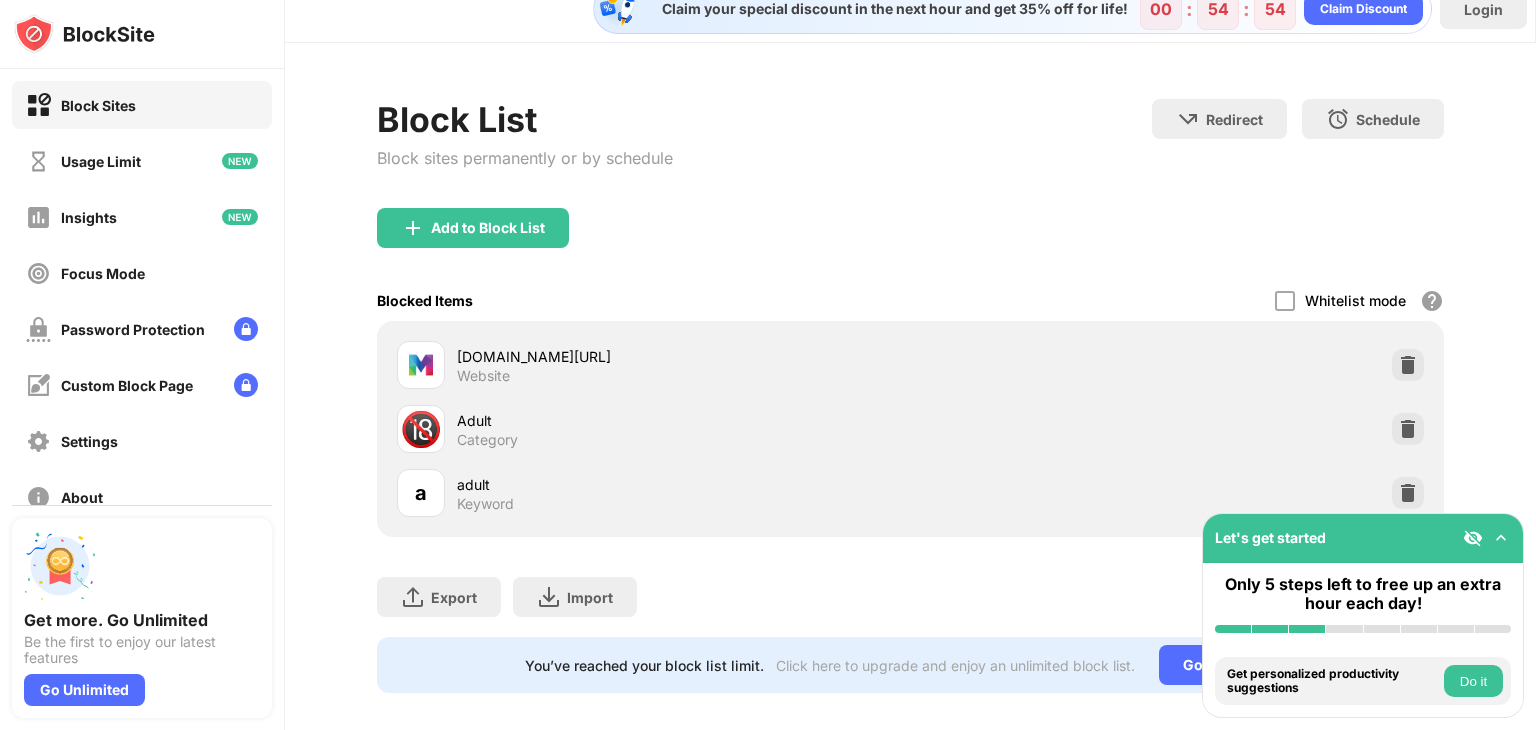 scroll, scrollTop: 59, scrollLeft: 0, axis: vertical 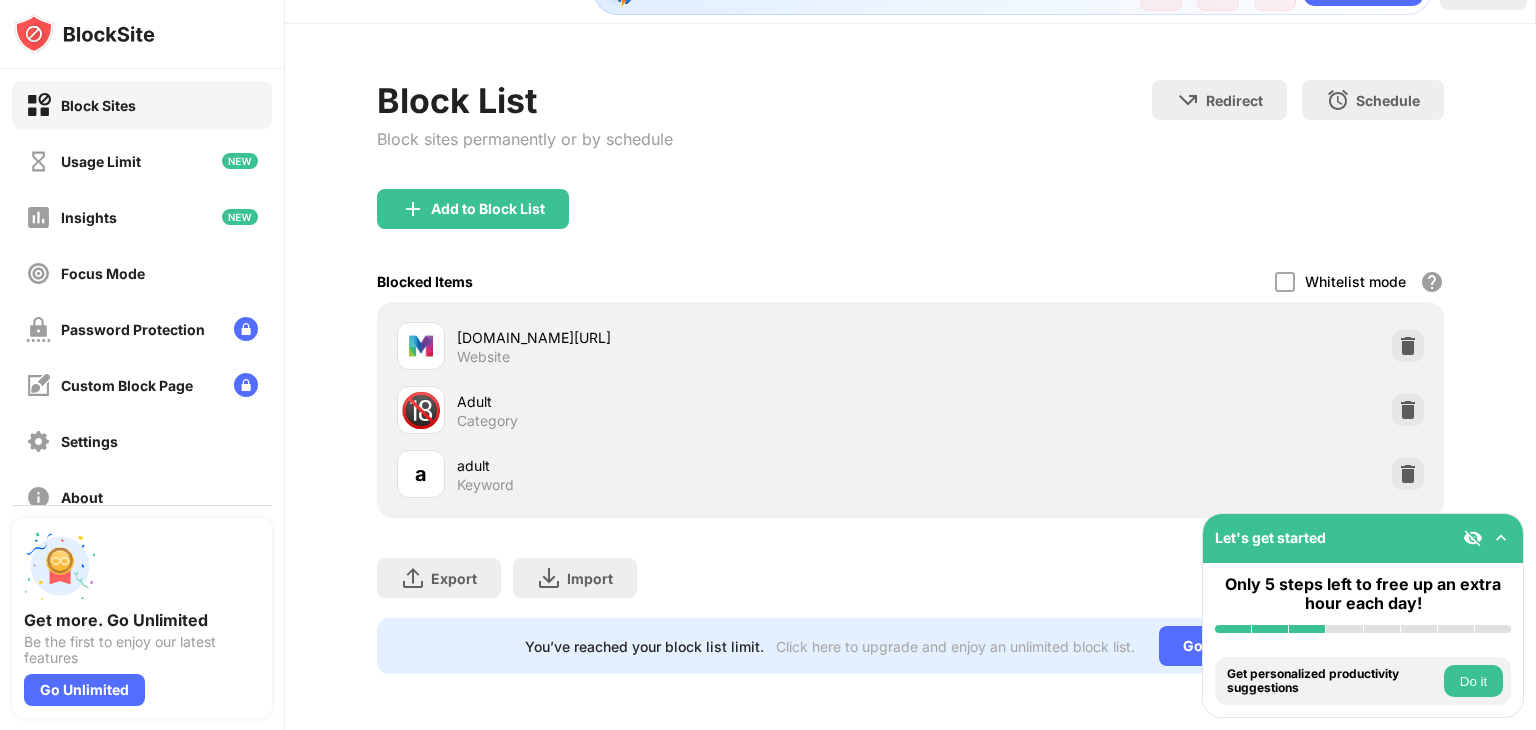 click on "Export Export Files (for websites items only) Import Import Files (for websites items only)" at bounding box center (910, 568) 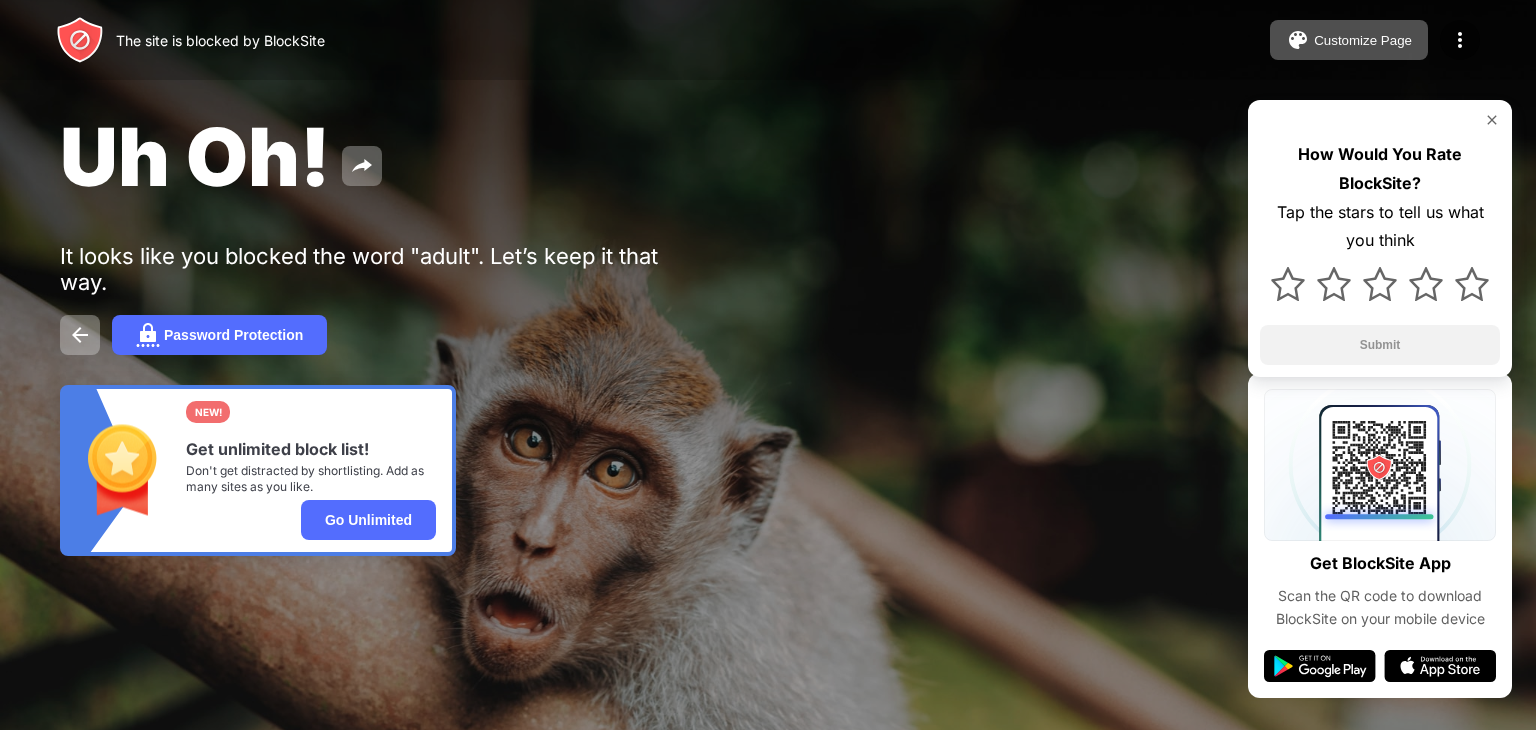 scroll, scrollTop: 0, scrollLeft: 0, axis: both 